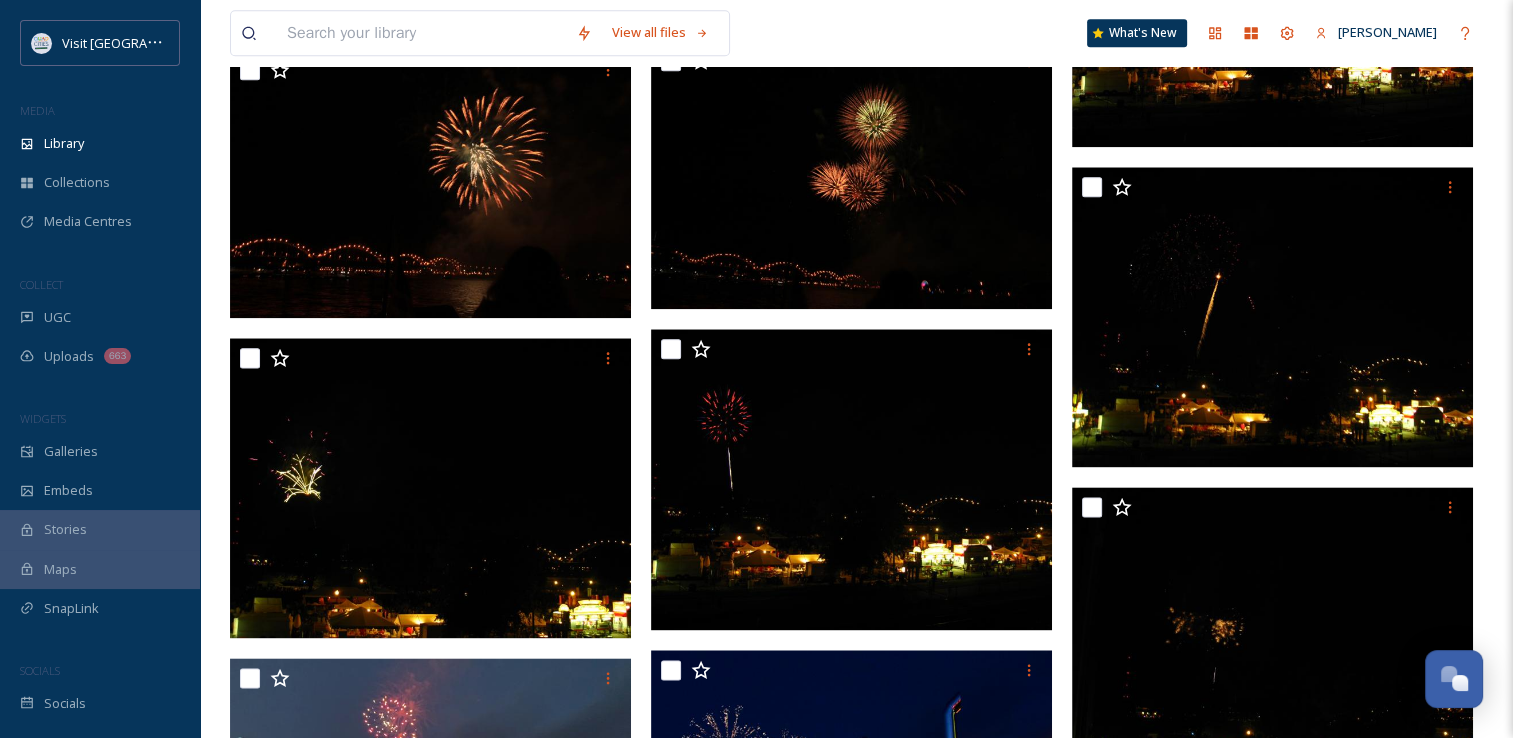 scroll, scrollTop: 2473, scrollLeft: 0, axis: vertical 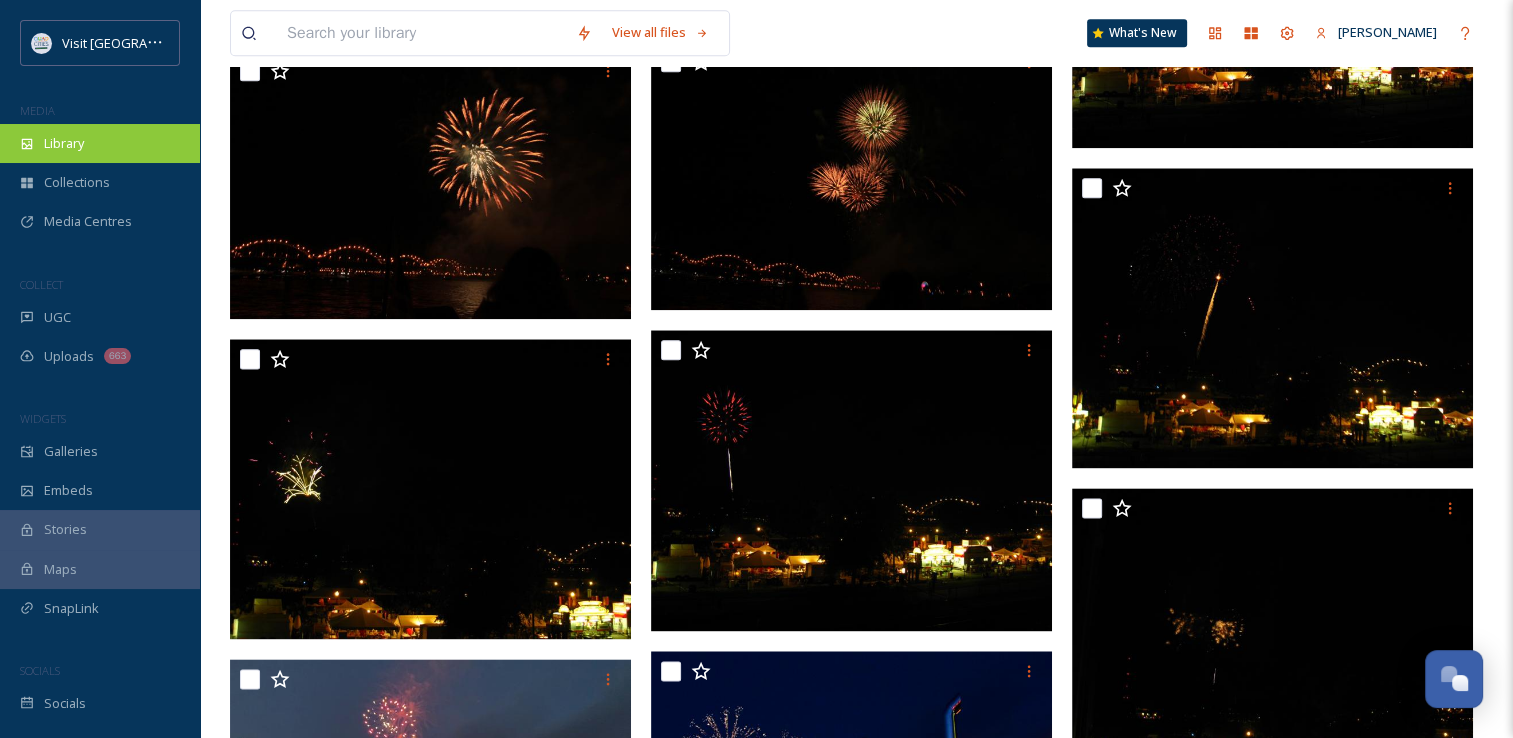 click on "Library" at bounding box center [64, 143] 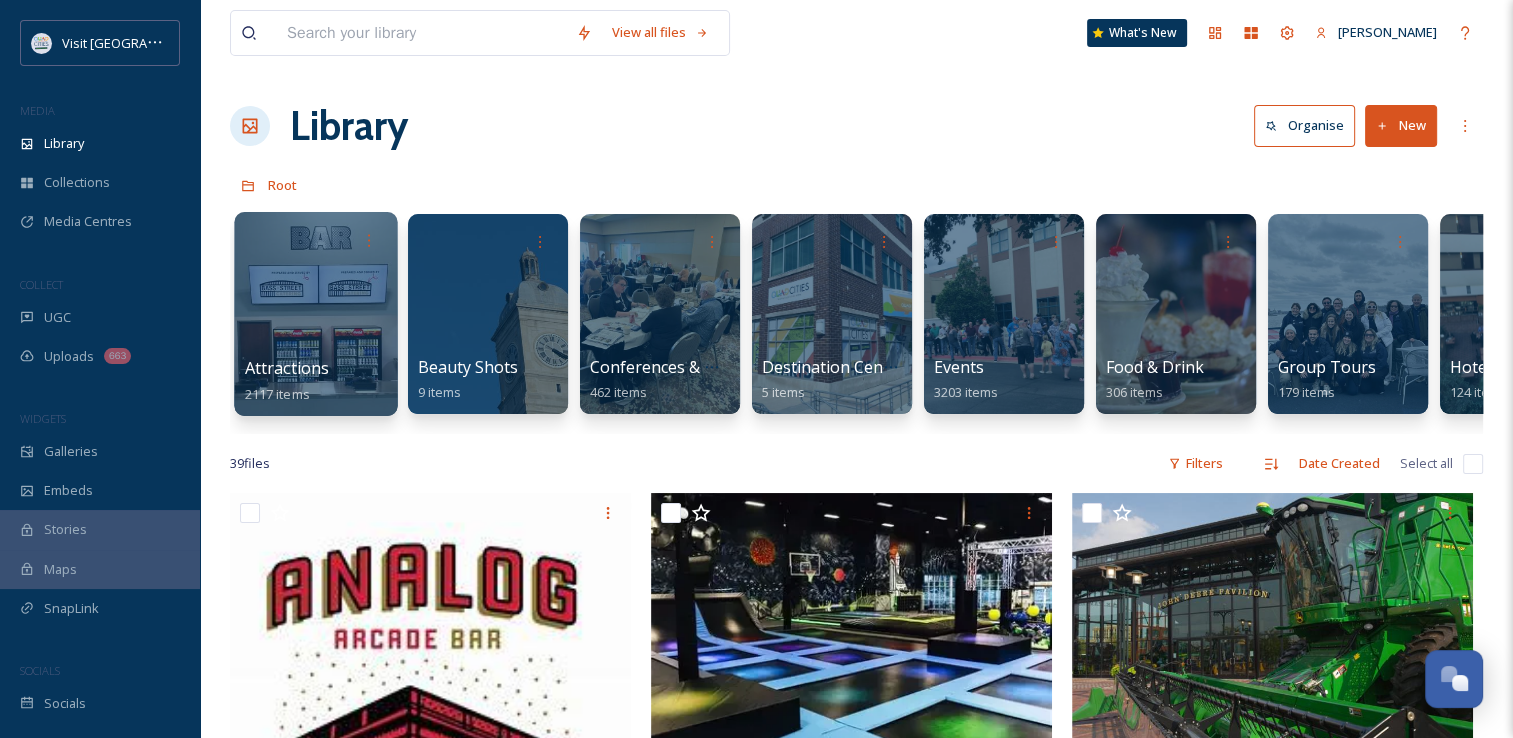 click at bounding box center (315, 314) 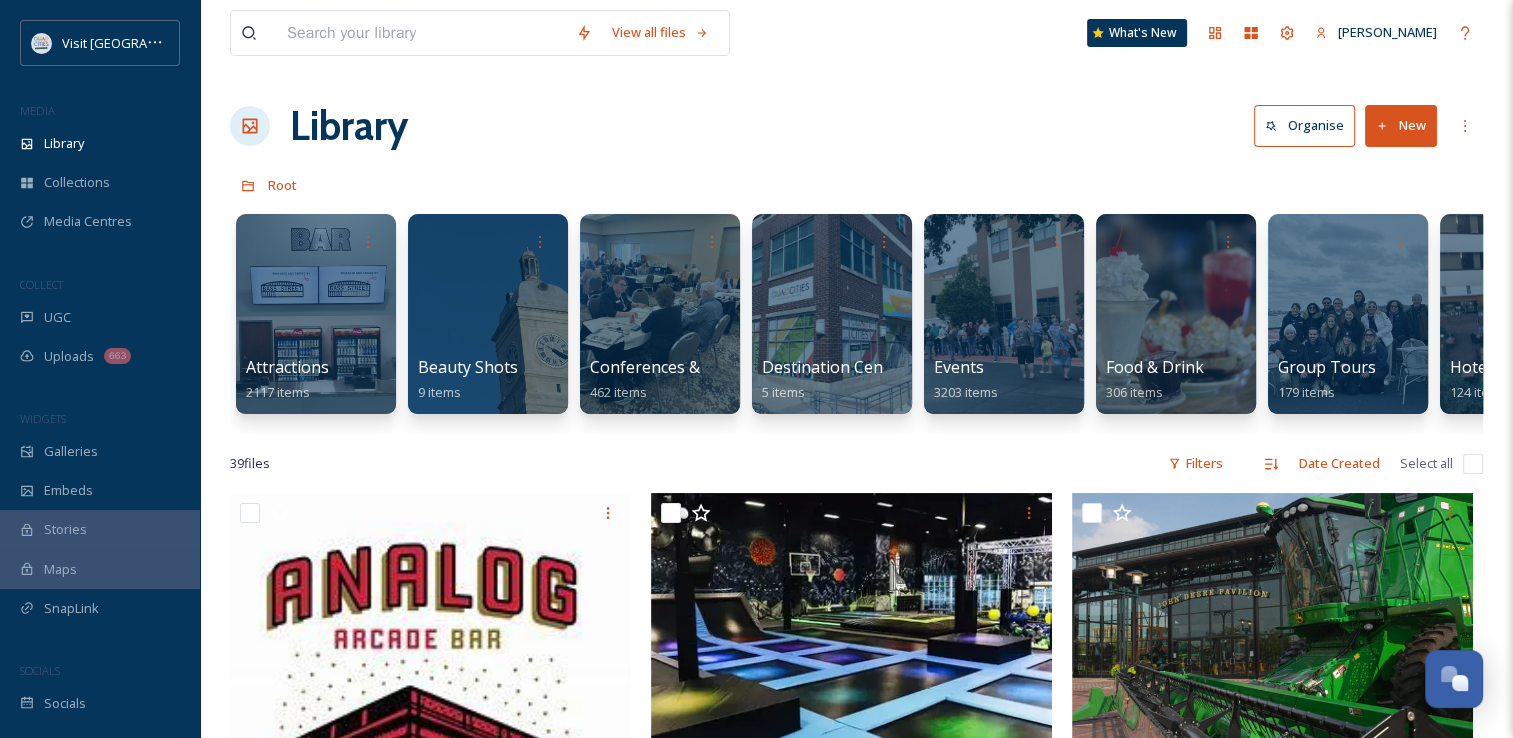 click at bounding box center [421, 33] 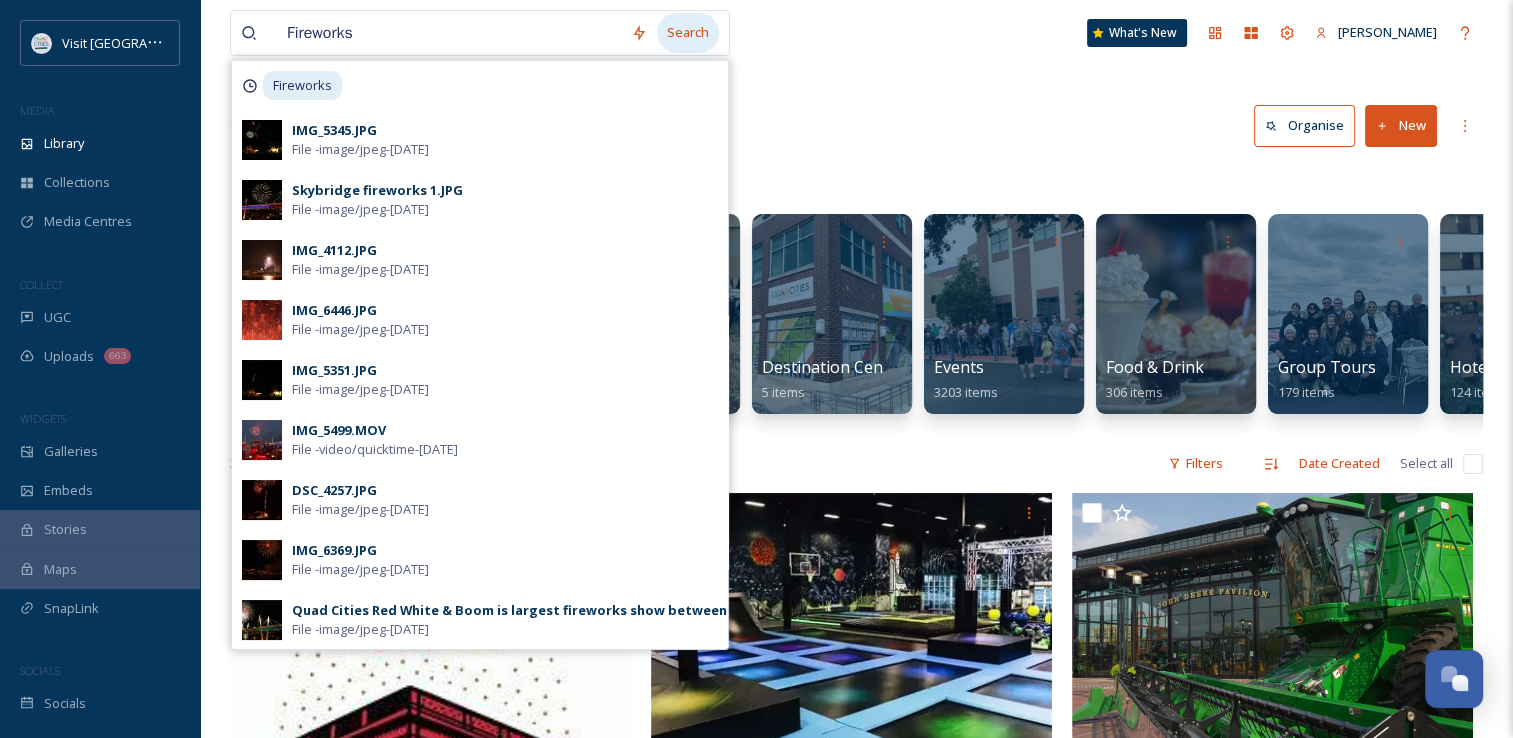 type on "Fireworks" 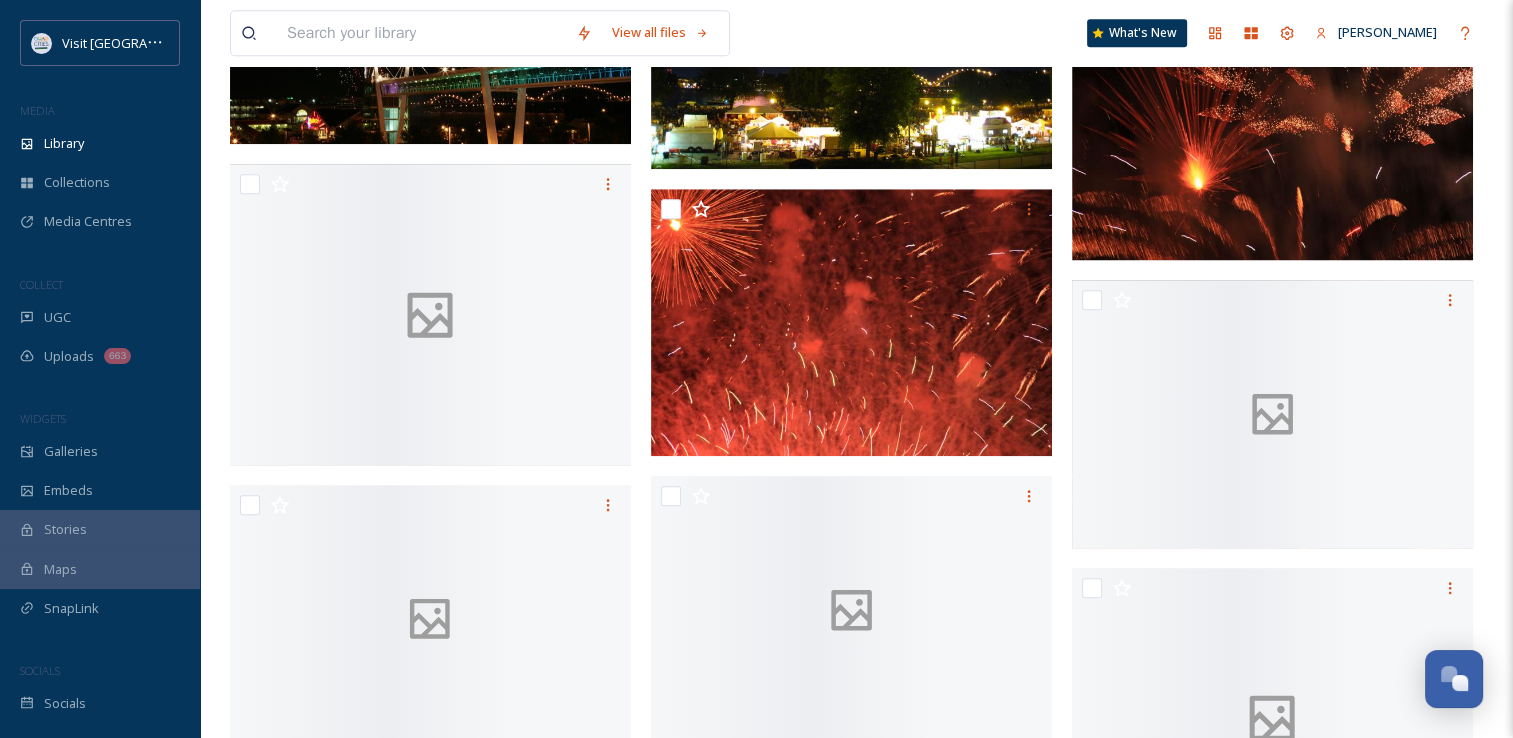 scroll, scrollTop: 1778, scrollLeft: 0, axis: vertical 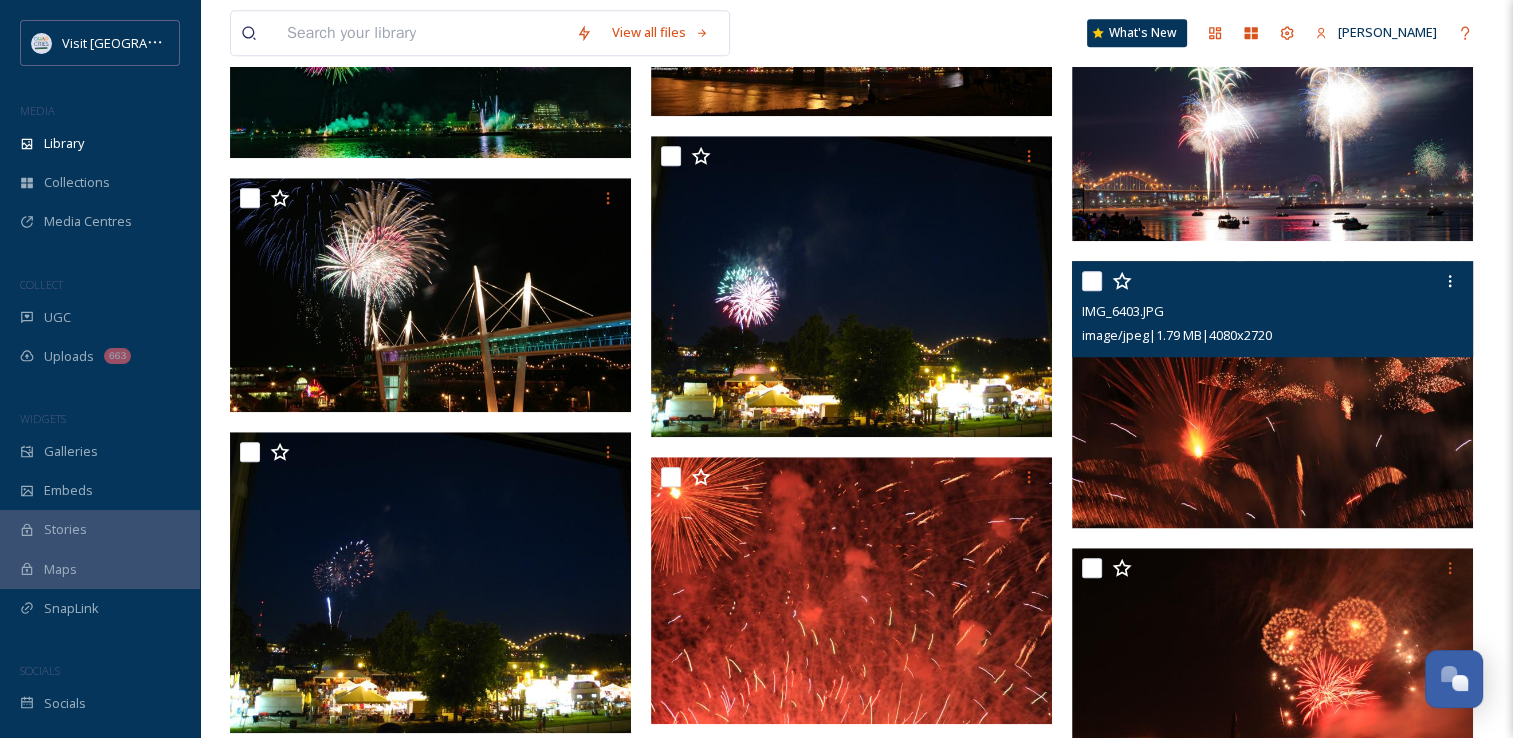 click at bounding box center [1272, 395] 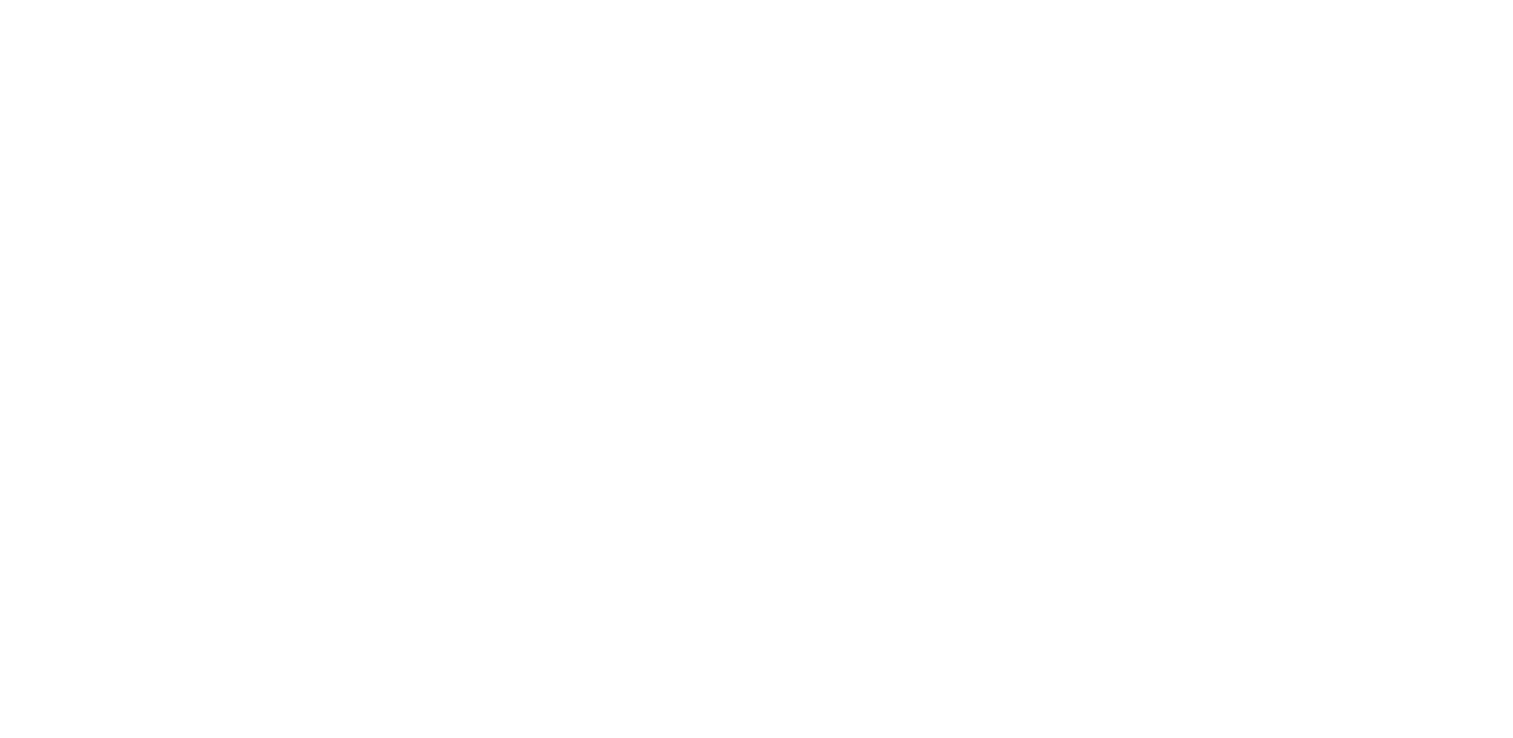 scroll, scrollTop: 0, scrollLeft: 0, axis: both 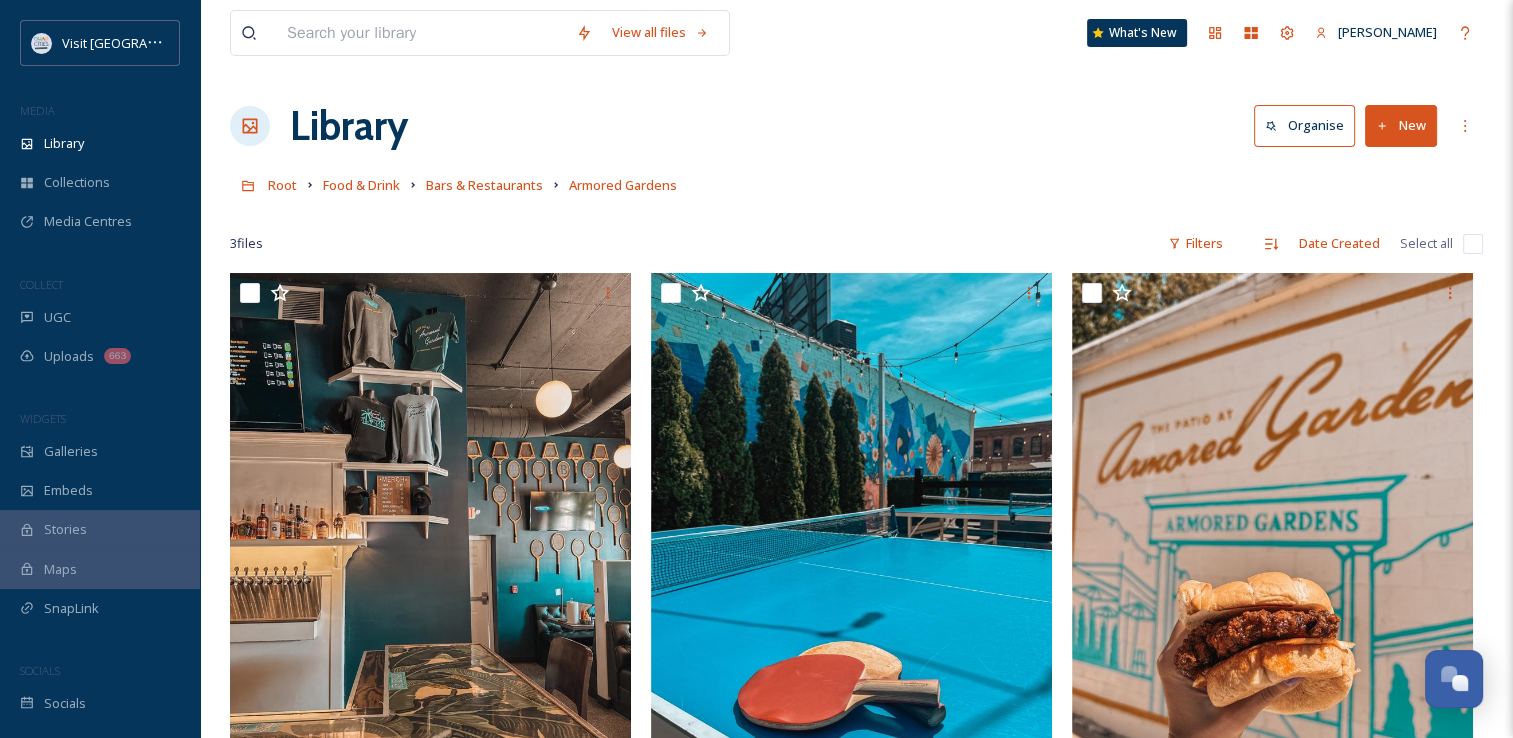 click at bounding box center [421, 33] 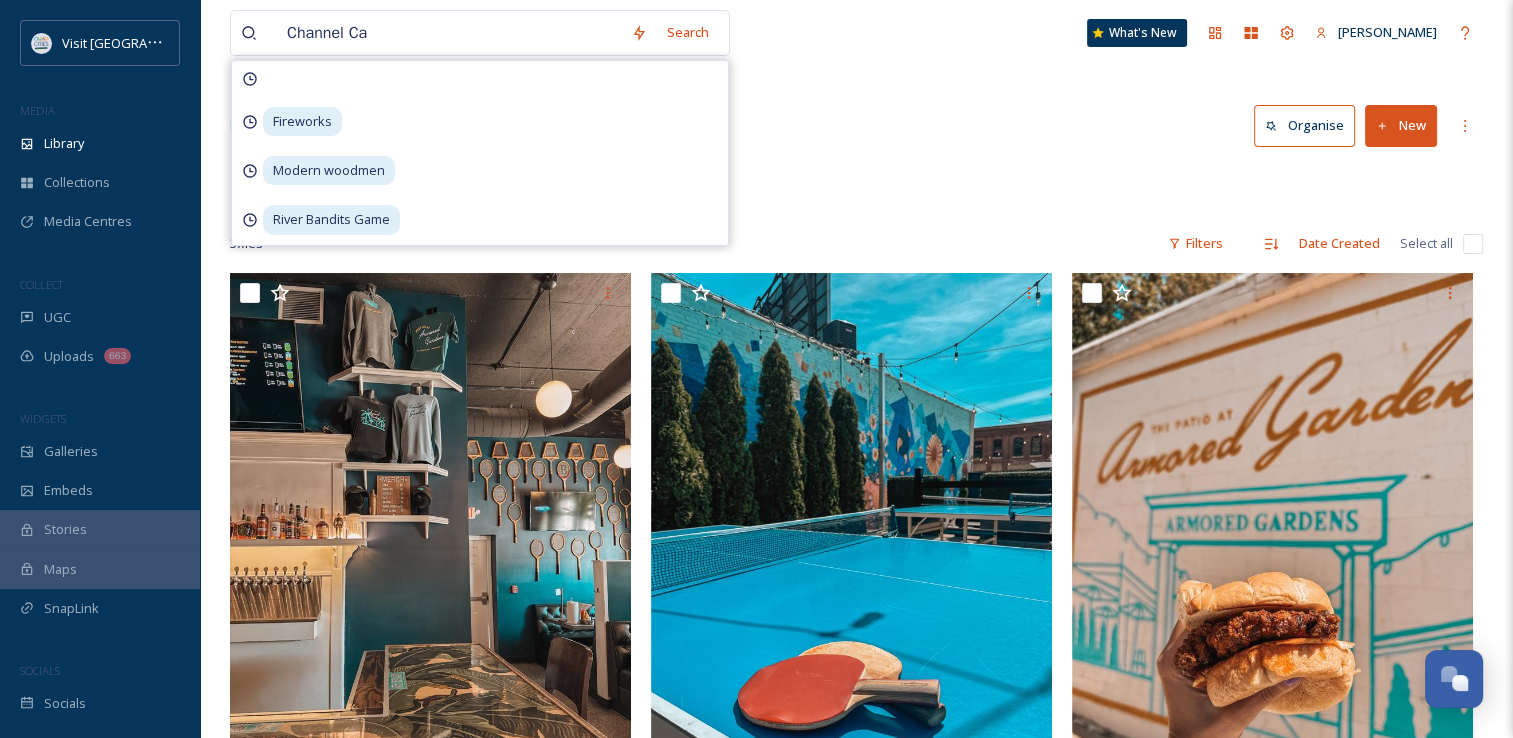 type on "Channel Cat" 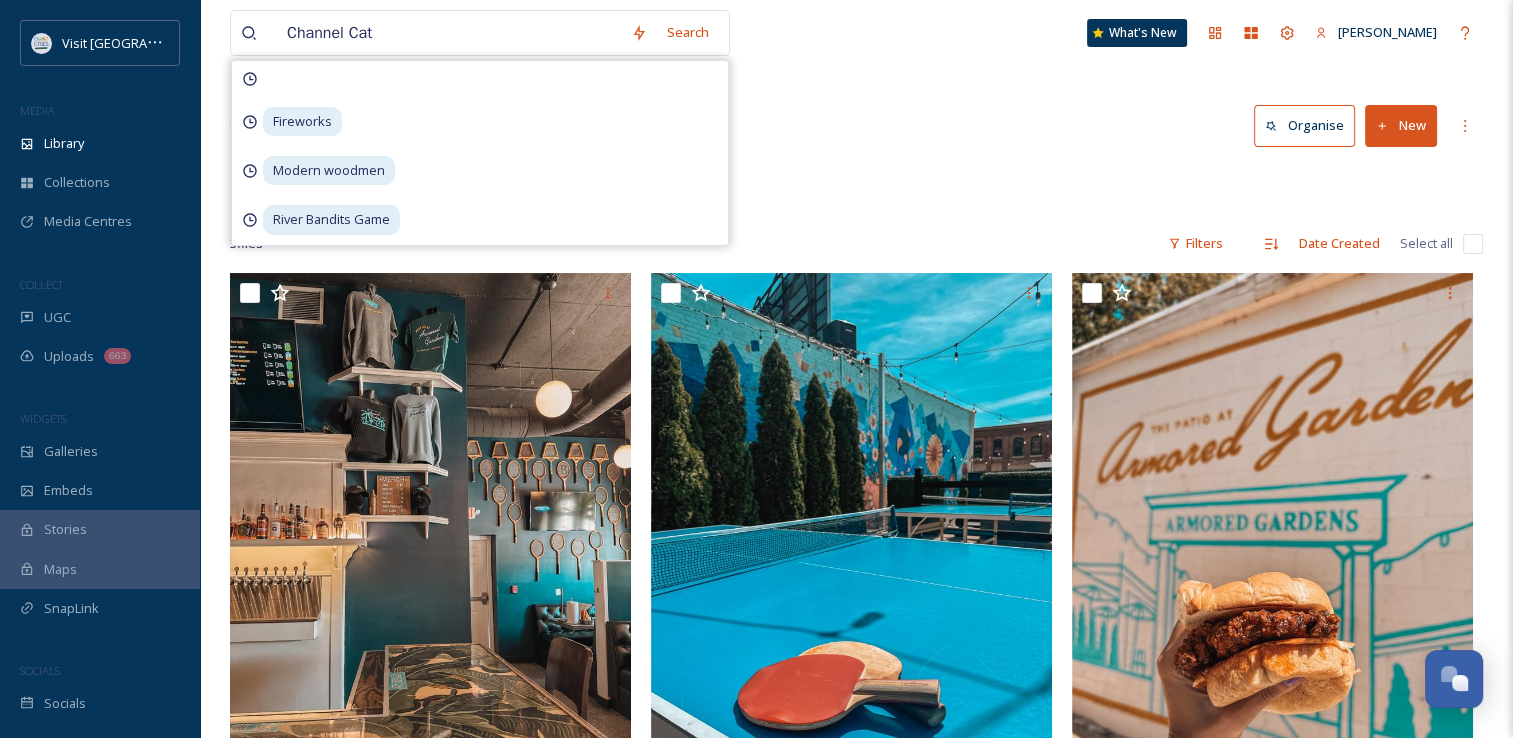 type 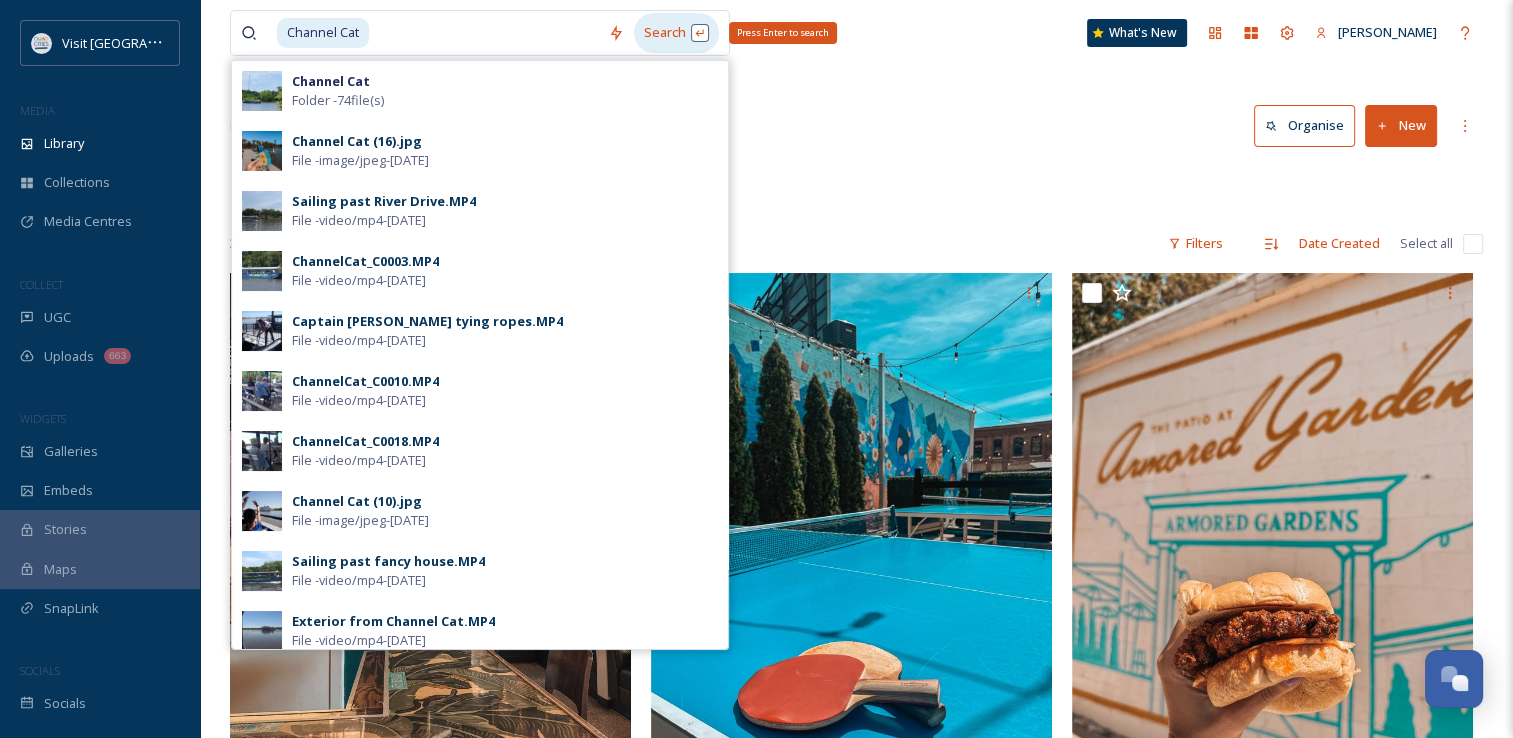 click on "Search Press Enter to search" at bounding box center [676, 32] 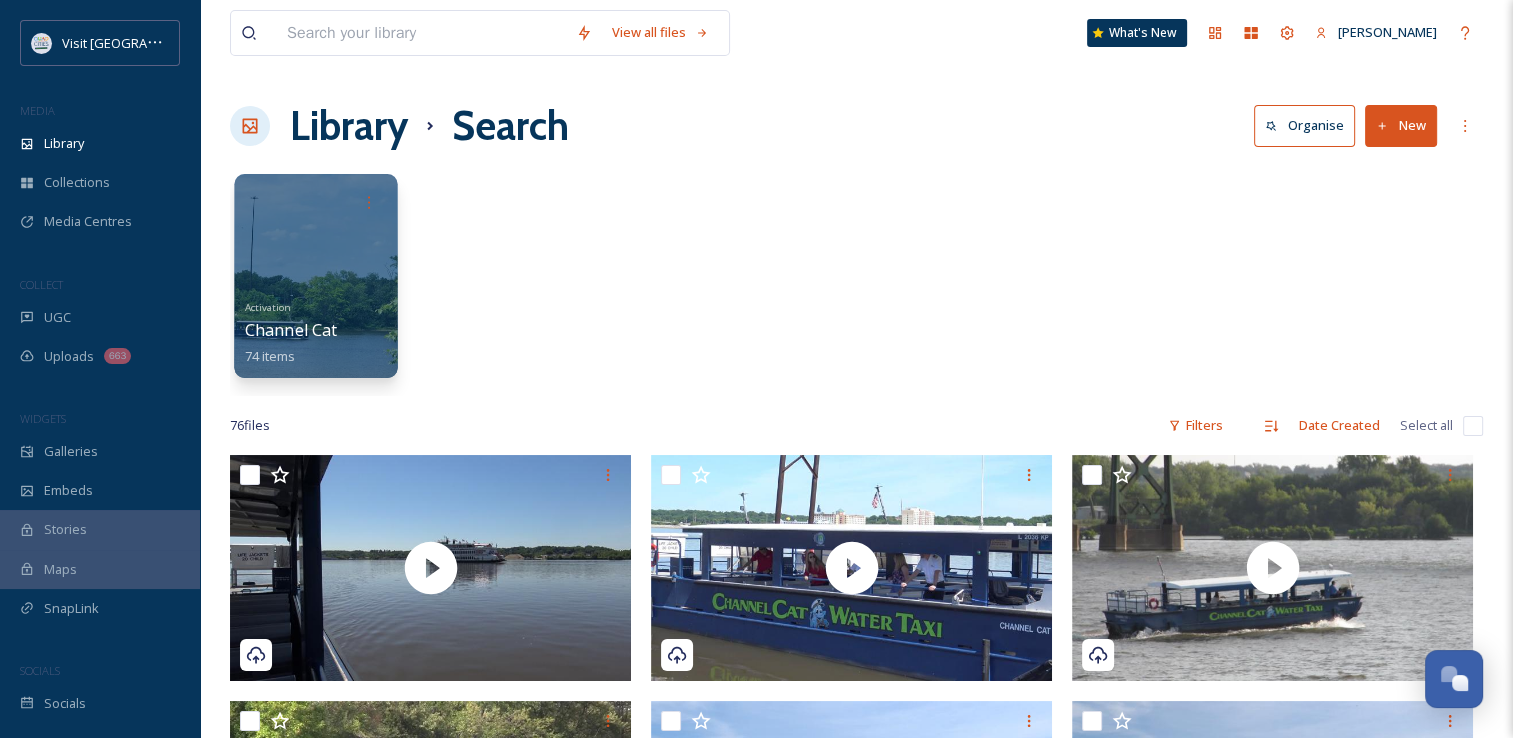 click at bounding box center (315, 276) 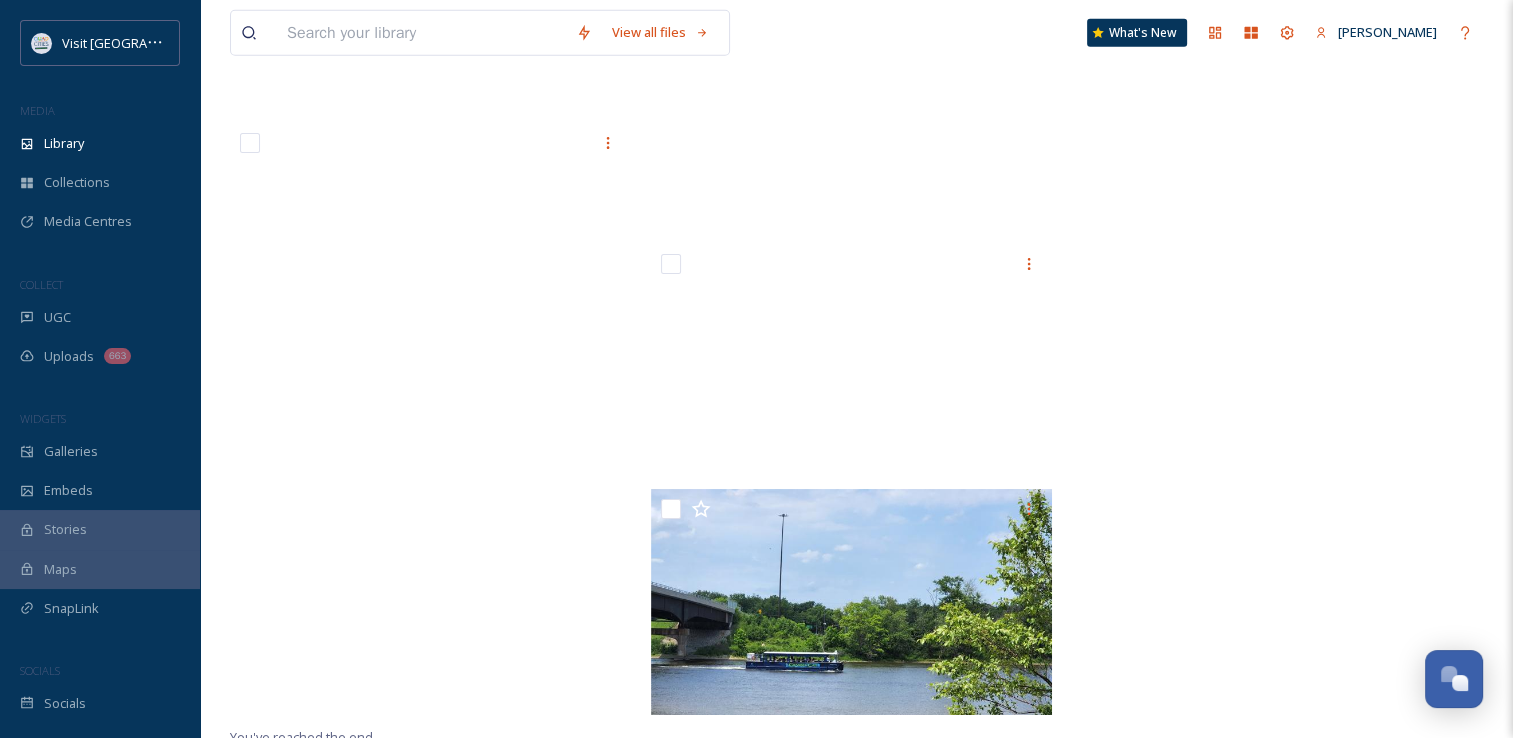 scroll, scrollTop: 6060, scrollLeft: 0, axis: vertical 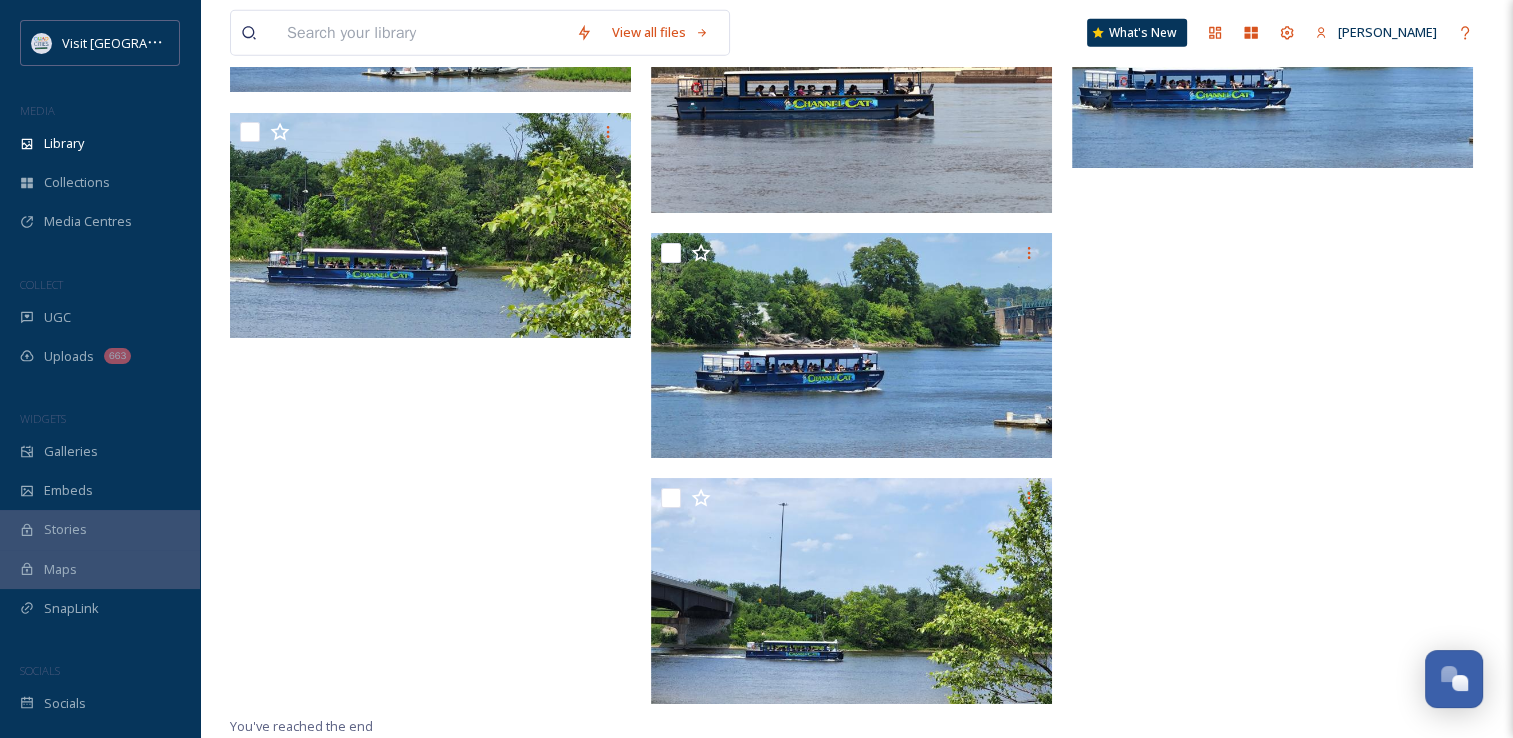 click at bounding box center (1277, -2537) 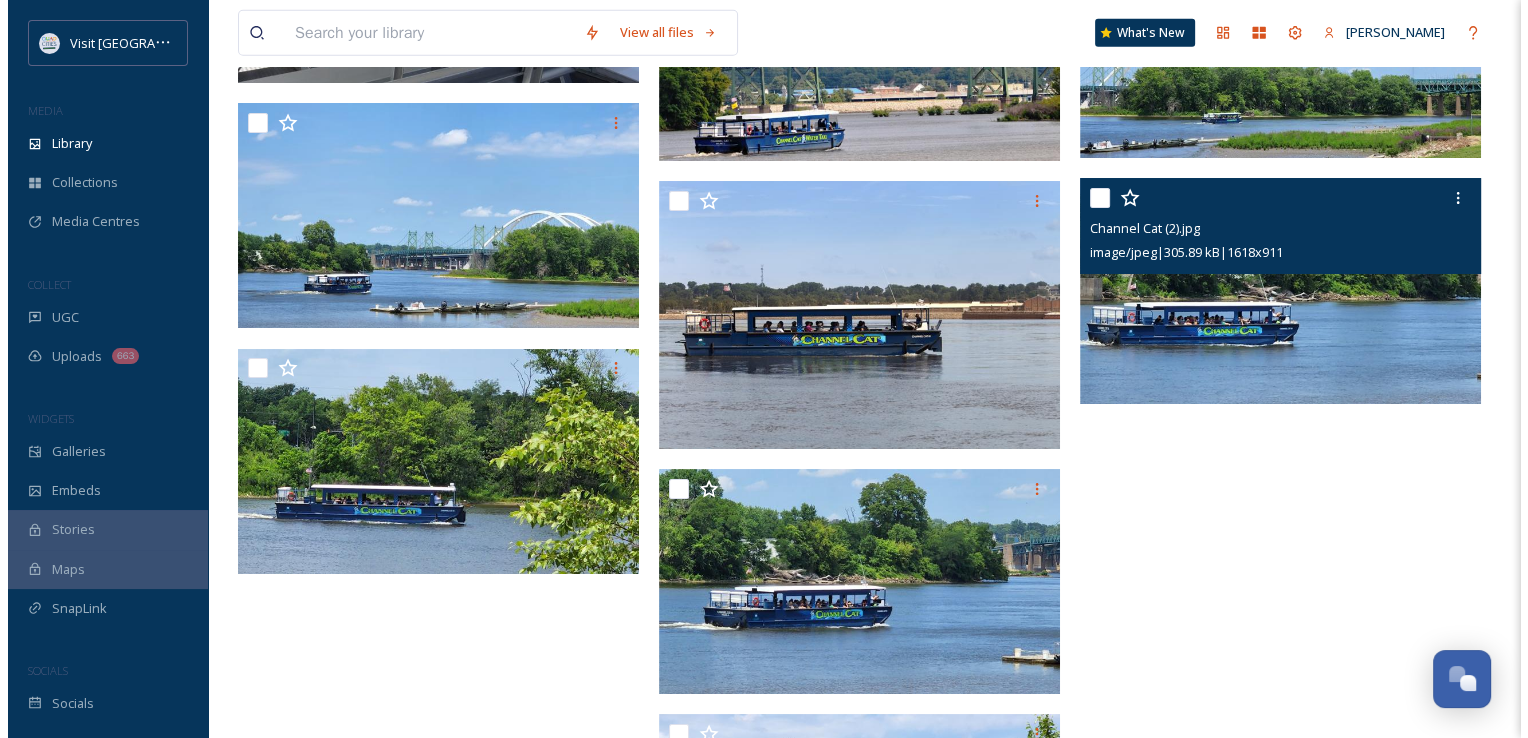 scroll, scrollTop: 5820, scrollLeft: 0, axis: vertical 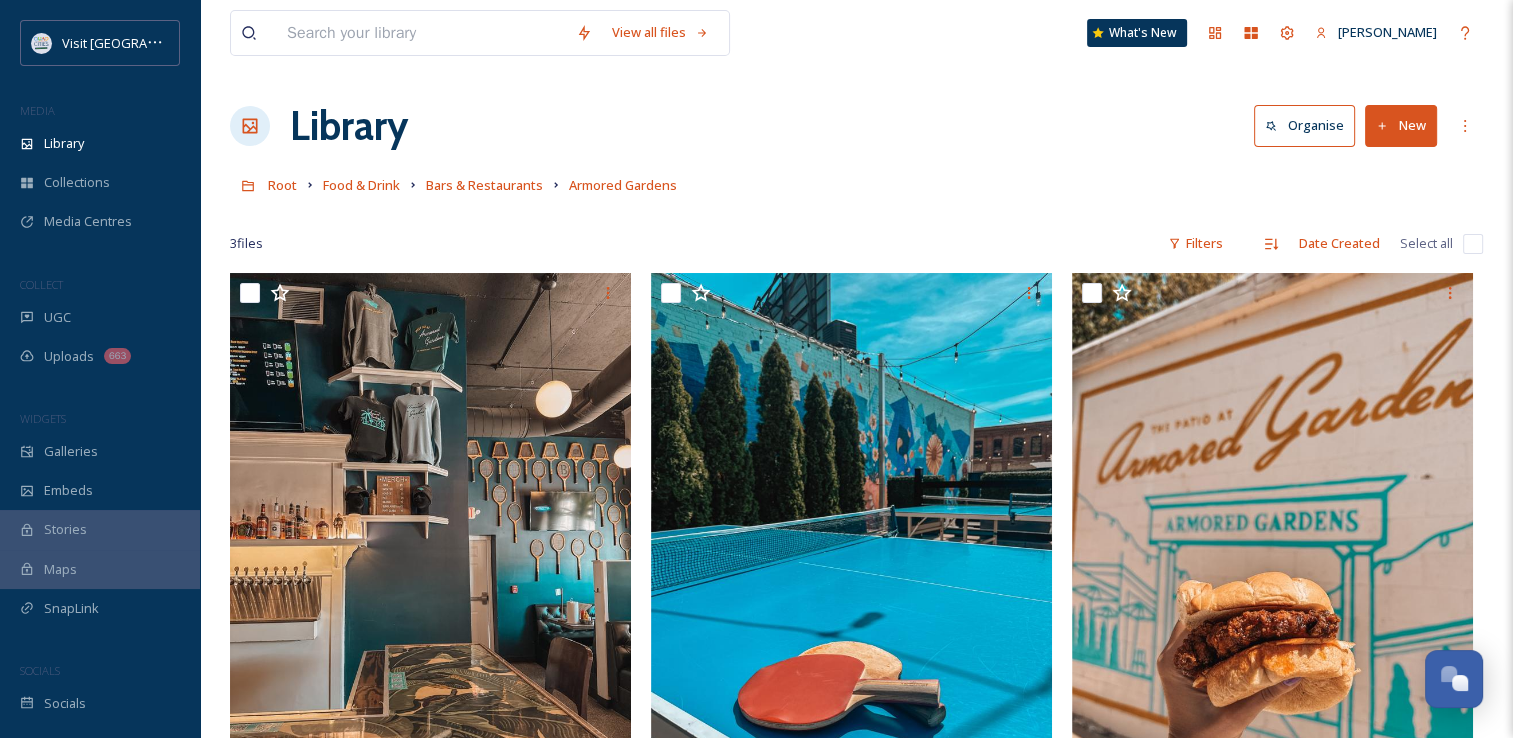 click at bounding box center [421, 33] 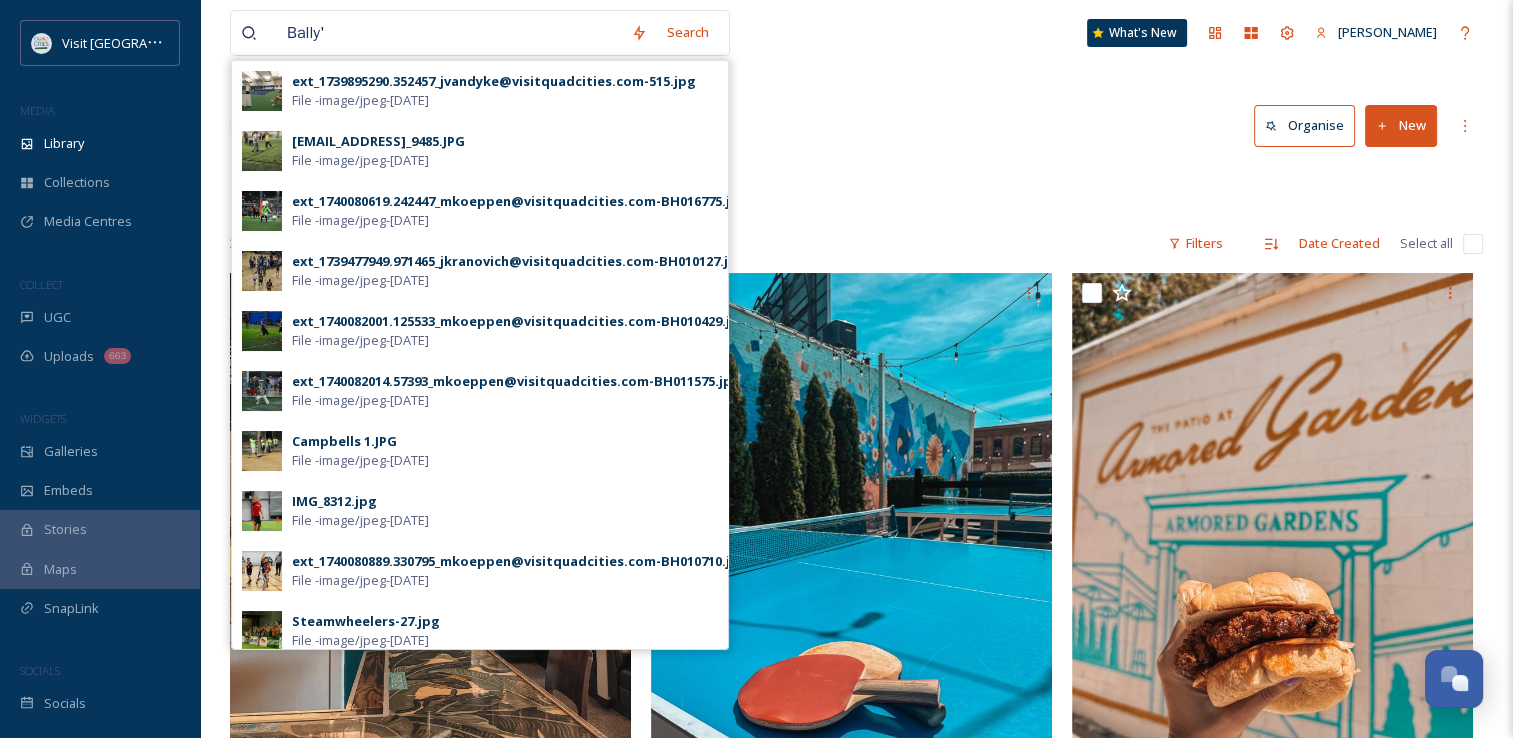 type on "Bally's" 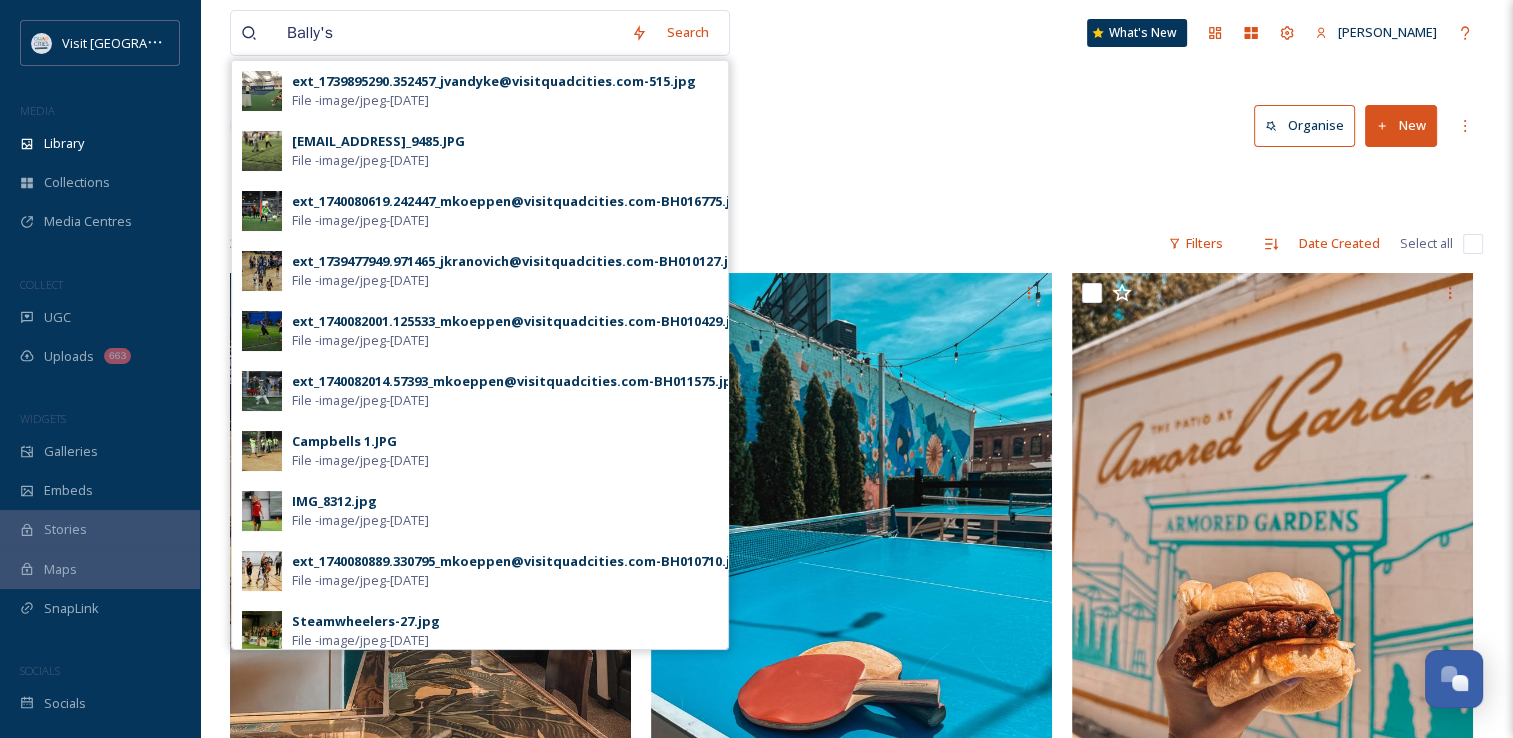 type 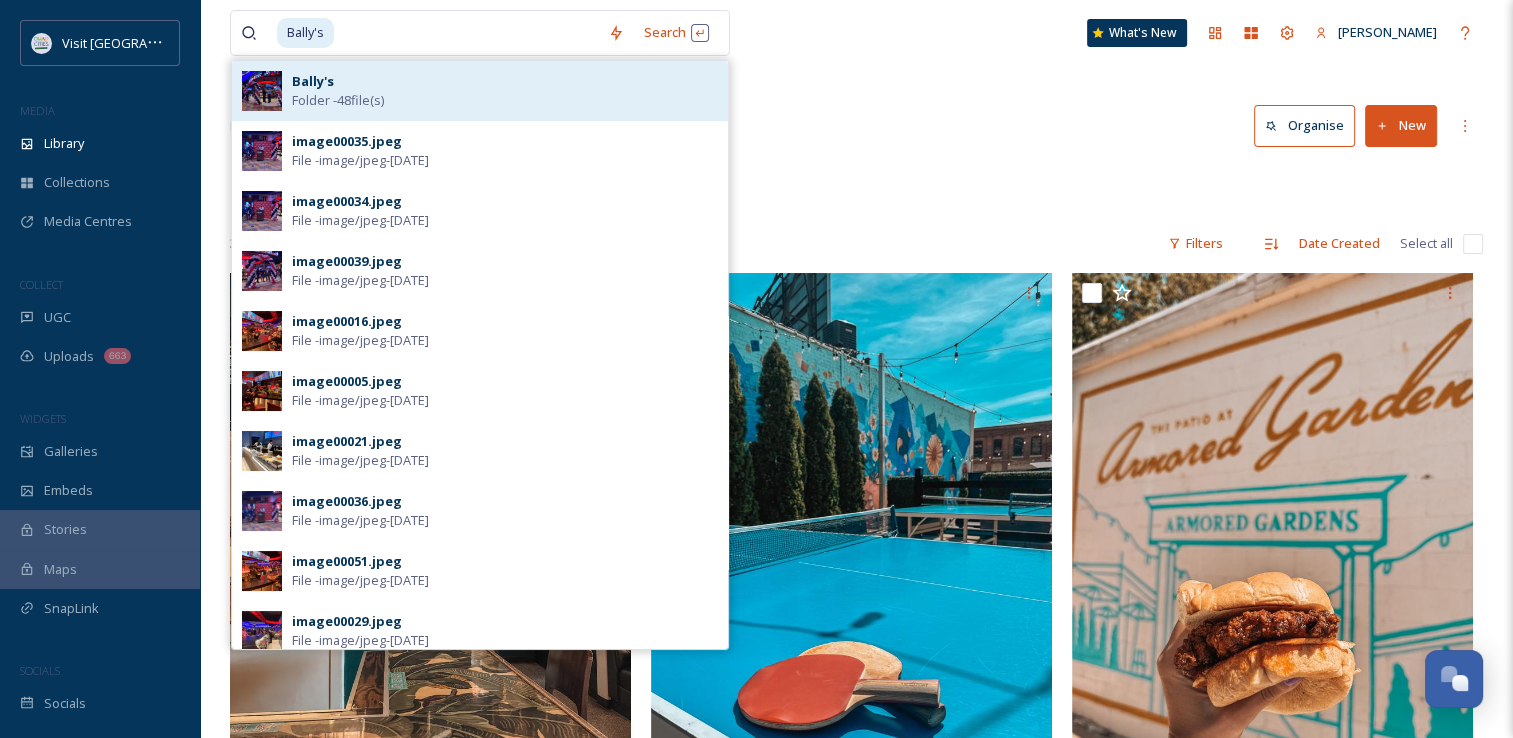 click on "Bally's Folder  -  48  file(s)" at bounding box center (505, 91) 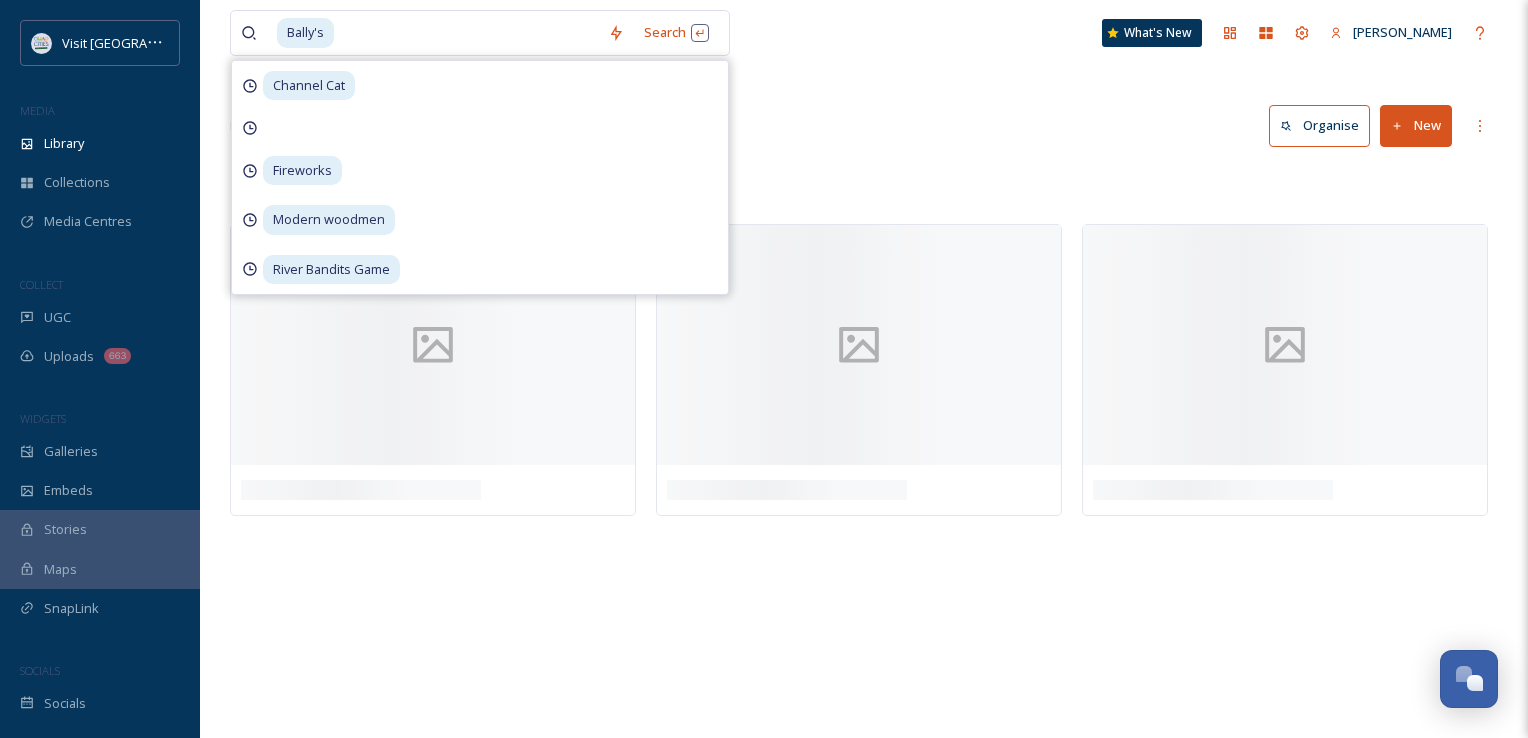click on "Library Organise New" at bounding box center (864, 126) 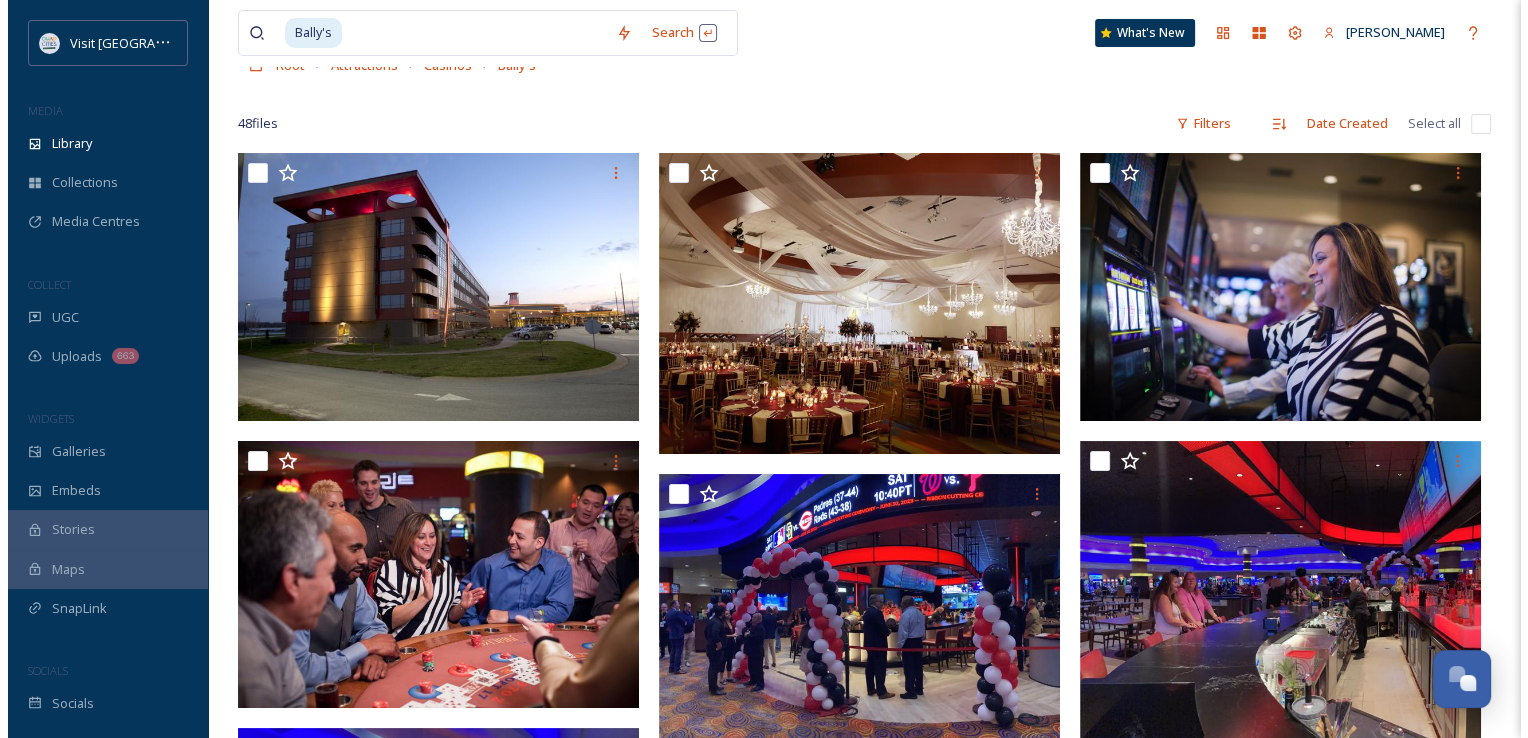scroll, scrollTop: 160, scrollLeft: 0, axis: vertical 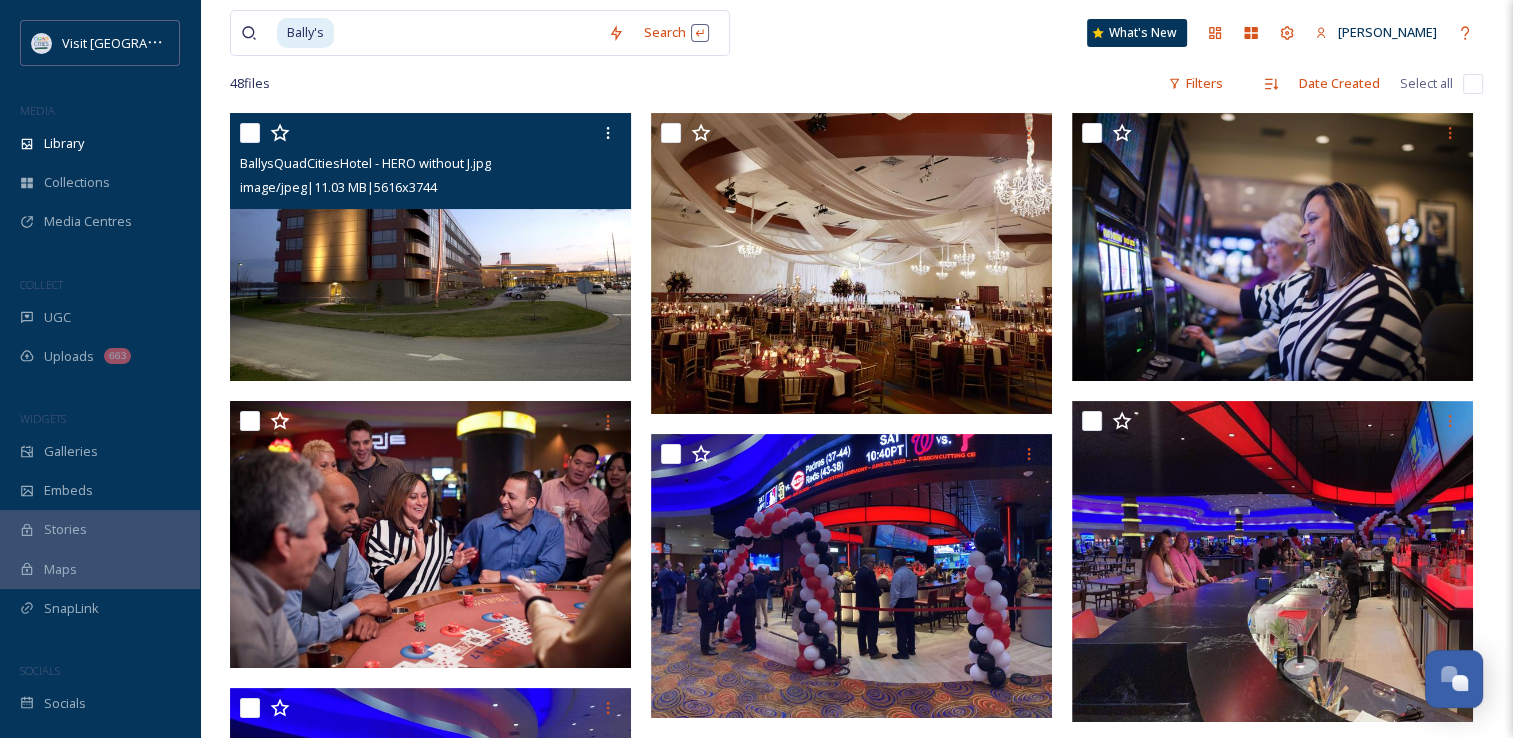 click at bounding box center [430, 247] 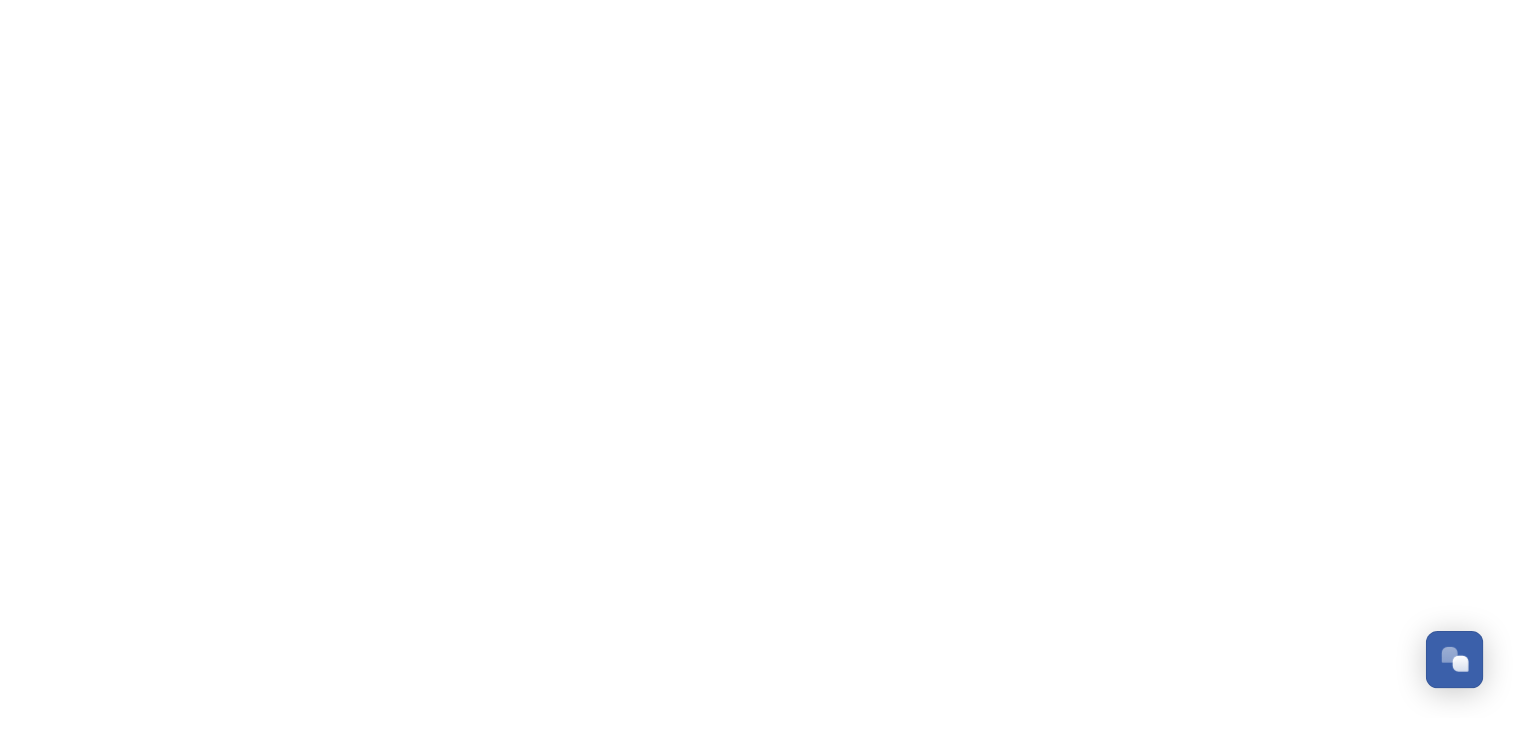 scroll, scrollTop: 0, scrollLeft: 0, axis: both 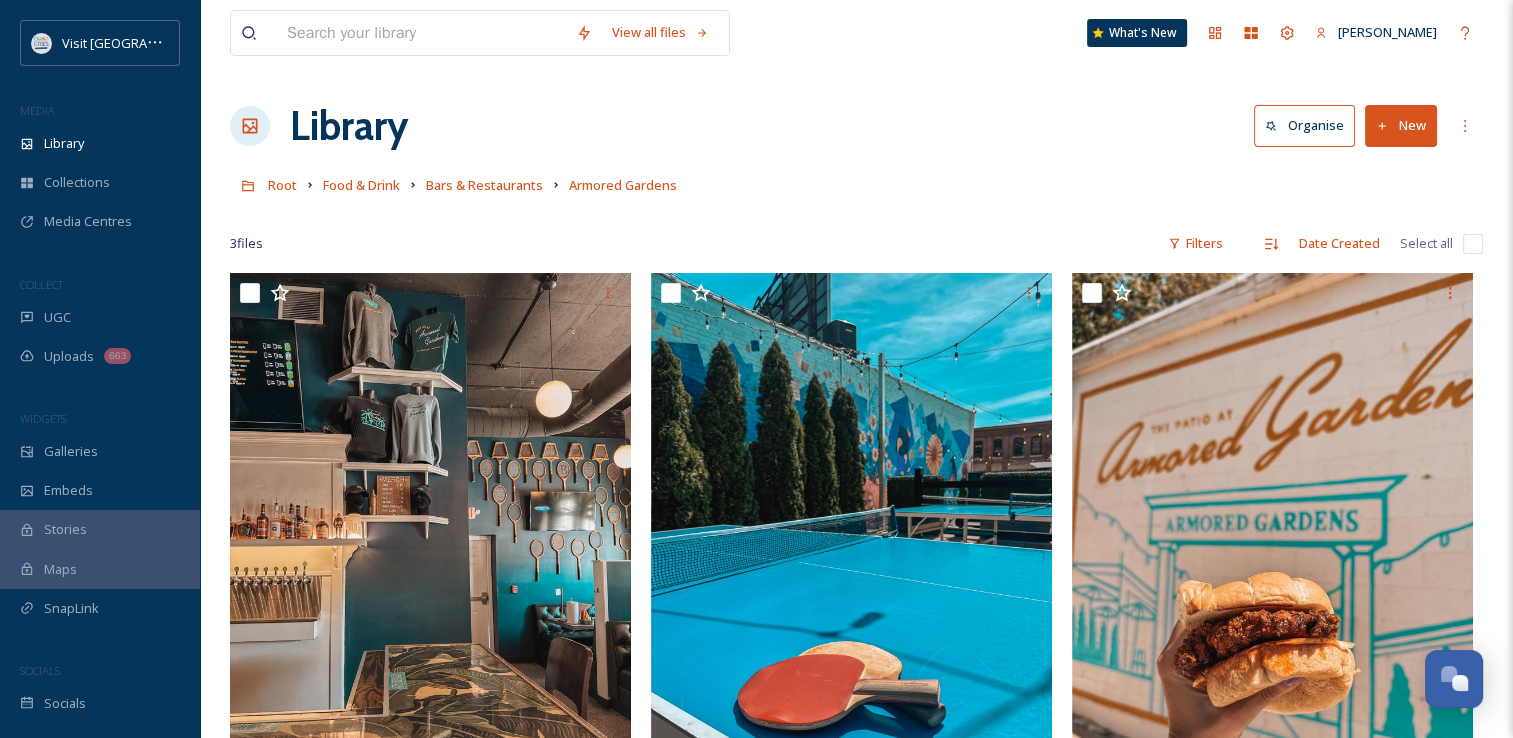 click at bounding box center (421, 33) 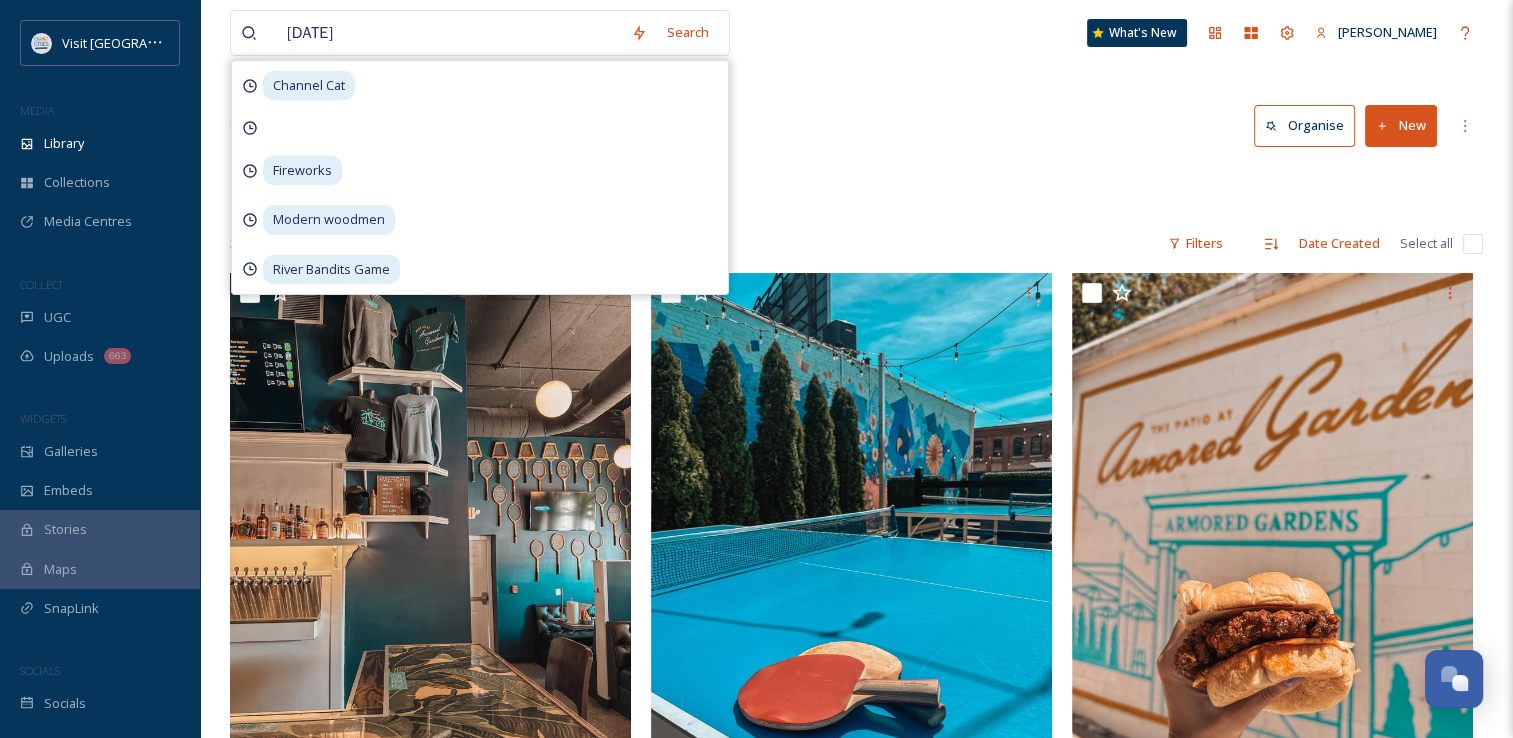 type on "4th of July" 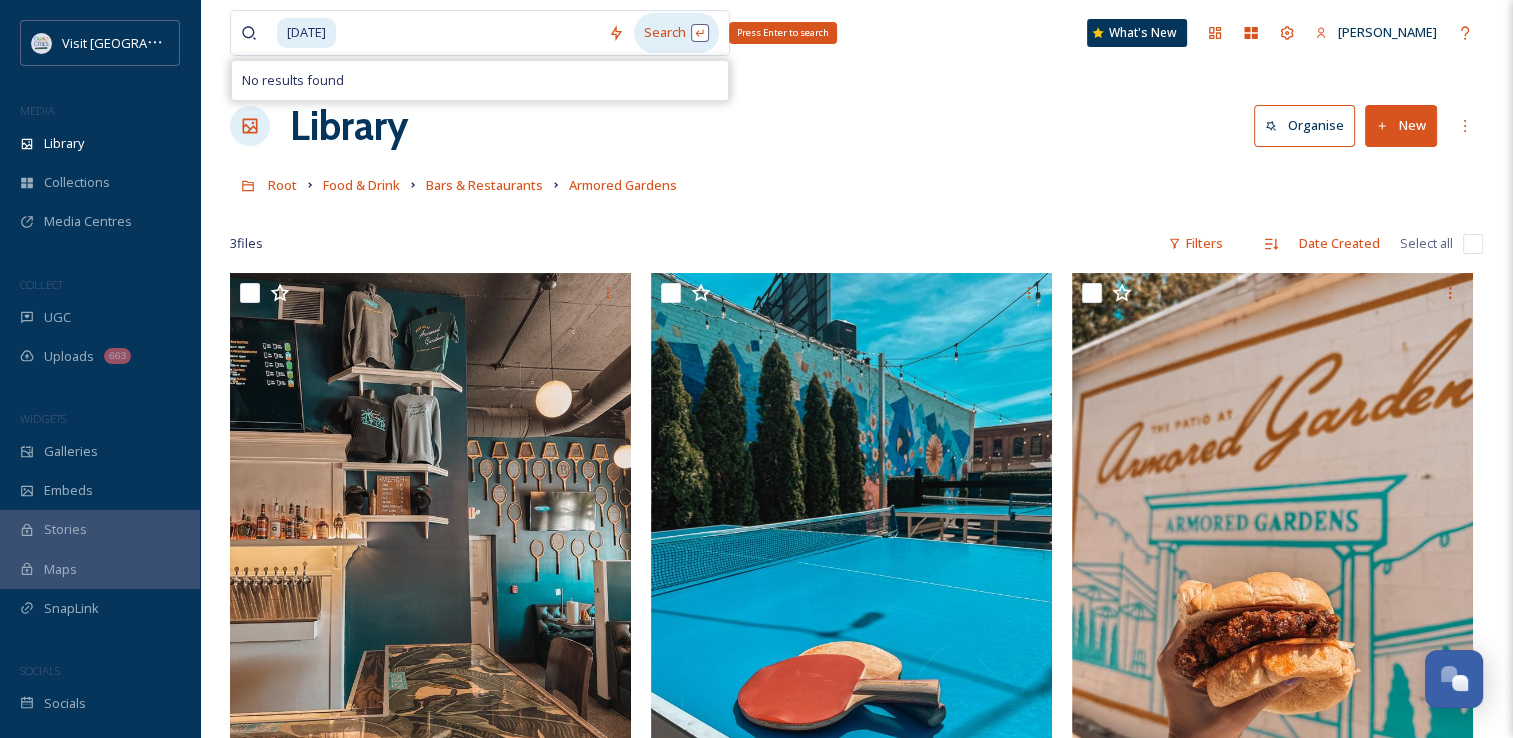 click on "Search Press Enter to search" at bounding box center [676, 32] 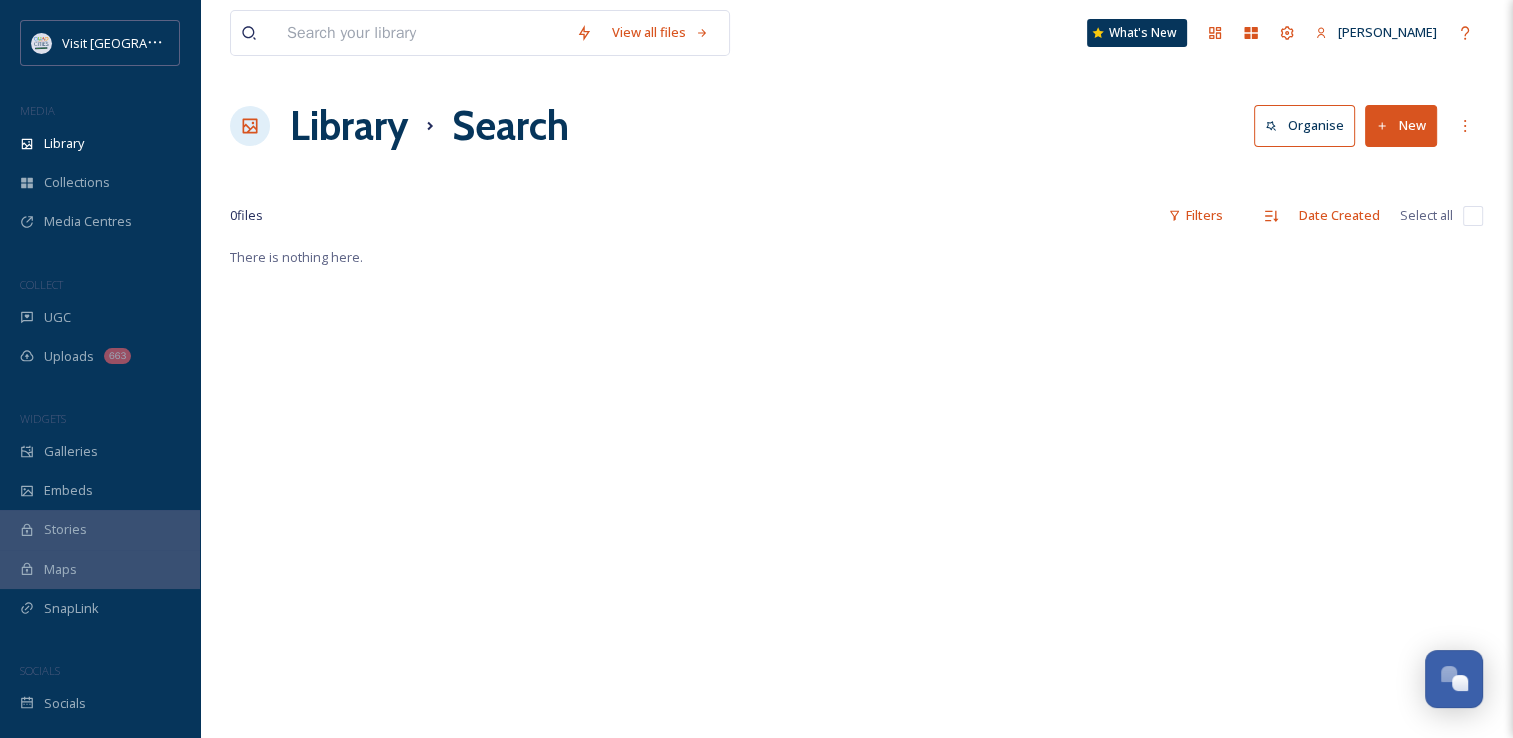 click at bounding box center (421, 33) 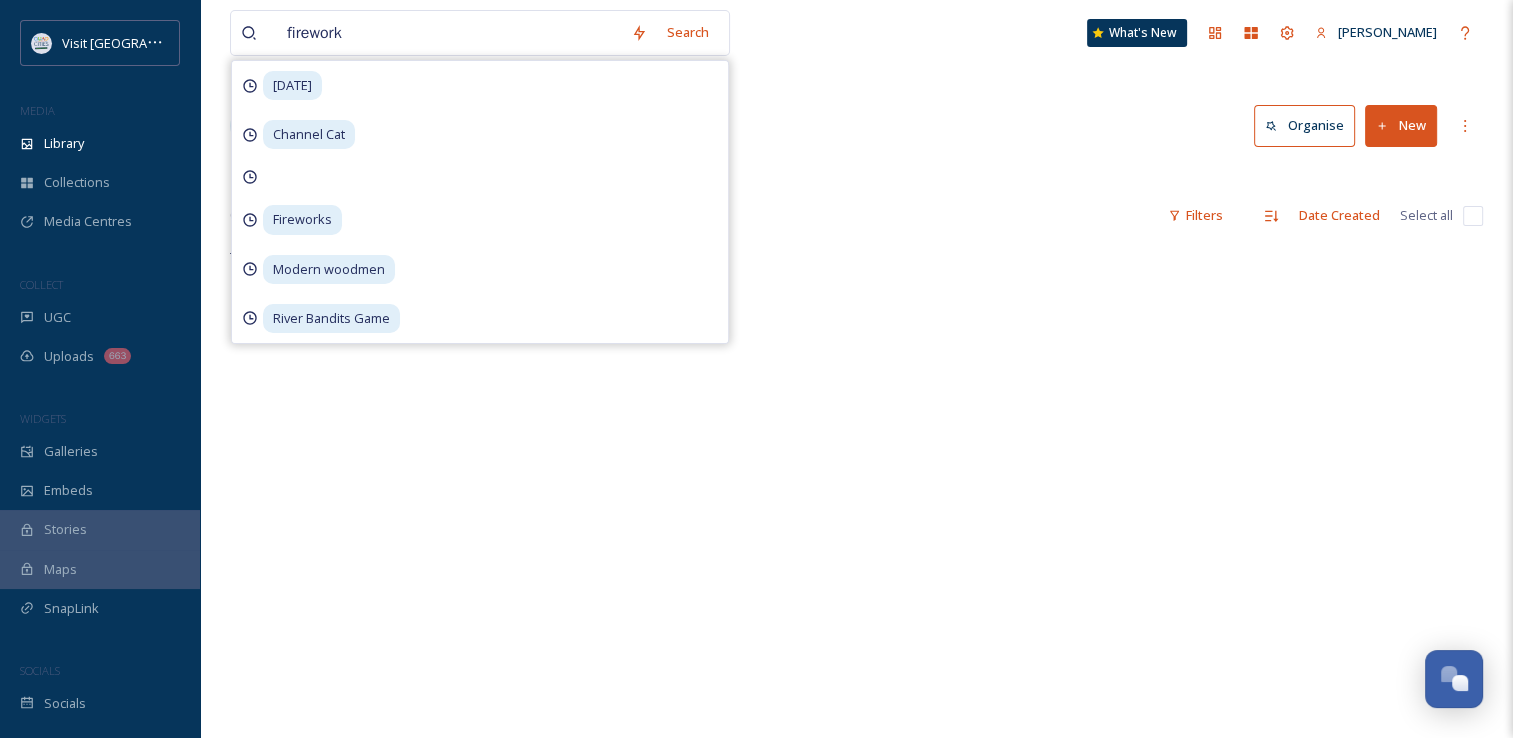 type on "fireworks" 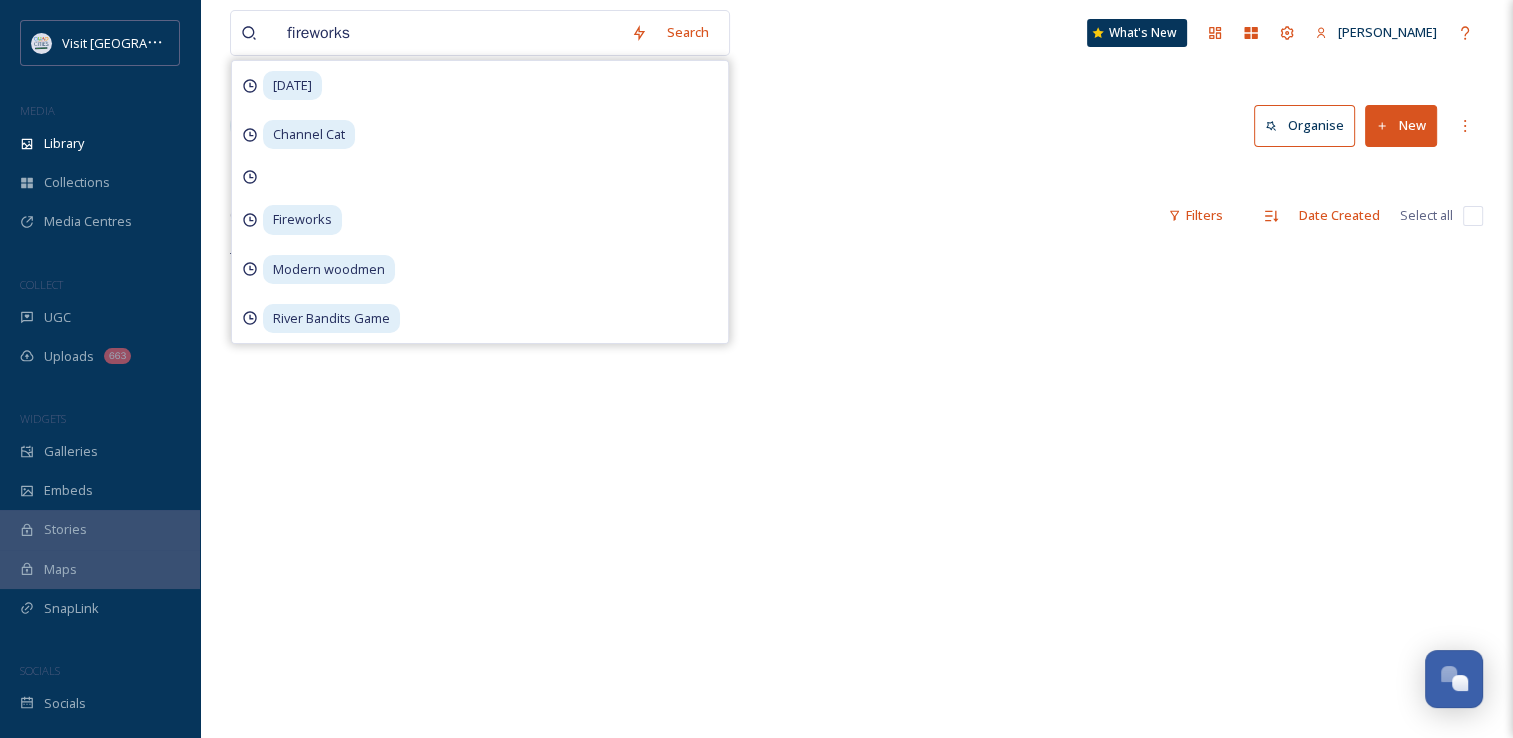 type 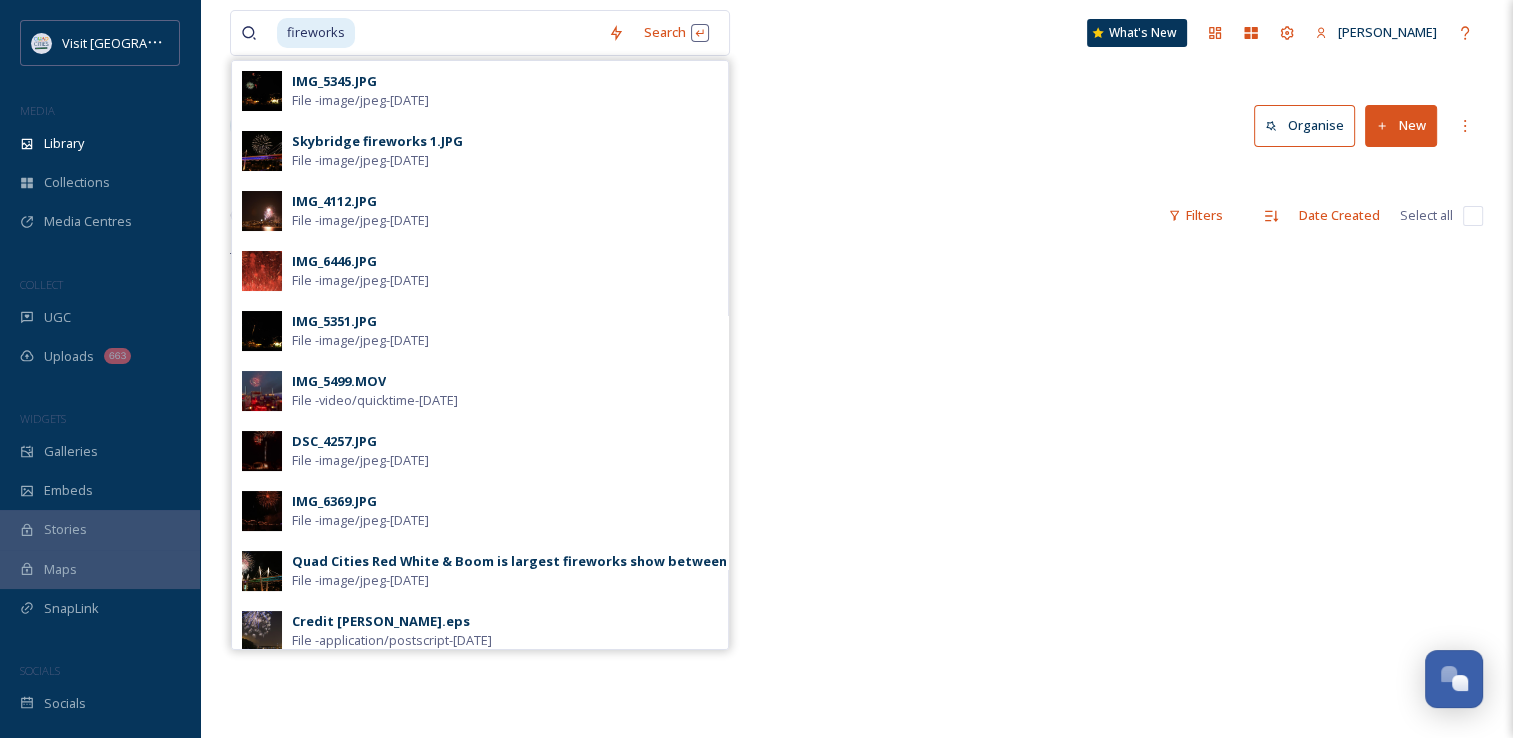 click on "fireworks Search IMG_5345.JPG File -  image/jpeg  -  Sep 11 2024 Skybridge fireworks 1.JPG File -  image/jpeg  -  Aug 27 2024 IMG_4112.JPG File -  image/jpeg  -  Sep 11 2024 IMG_6446.JPG File -  image/jpeg  -  Sep 11 2024 IMG_5351.JPG File -  image/jpeg  -  Sep 11 2024 IMG_5499.MOV File -  video/quicktime  -  Sep 11 2024 DSC_4257.JPG File -  image/jpeg  -  Aug 27 2024 IMG_6369.JPG File -  image/jpeg  -  Sep 11 2024 Quad Cities Red White & Boom is largest fireworks show between Chicago and Denver. cr. Downtown Davenport Association.jpg File -  image/jpeg  -  Sep 11 2024 Credit Matt Kay.eps File -  application/postscript  -  Sep 11 2024 IMG_4113.JPG File -  image/jpeg  -  Sep 11 2024 Double barge fireworks cr. Bobby Christel 2021.jpg File -  image/jpeg  -  Sep 11 2024 IMG_6364.JPG File -  image/jpeg  -  Sep 11 2024 IMG_6359.JPG File -  image/jpeg  -  Sep 11 2024 IMG_5522.JPG File -  image/jpeg  -  Sep 11 2024 IMG_5348.JPG File -  image/jpeg  -  Sep 11 2024 IMG_5349.JPG File -  image/jpeg  -  Sep 11 2024 File -" at bounding box center (480, 33) 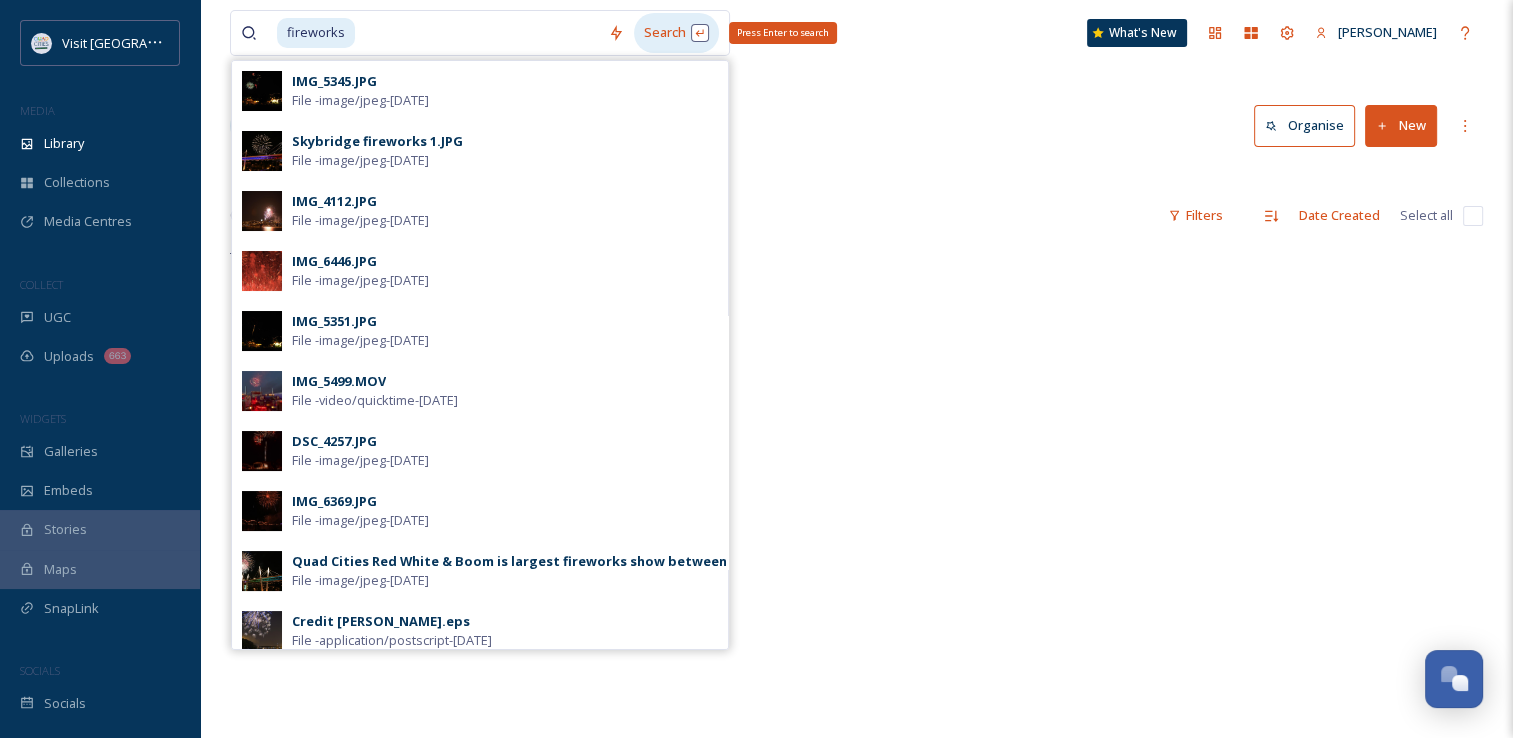 click on "Search Press Enter to search" at bounding box center [676, 32] 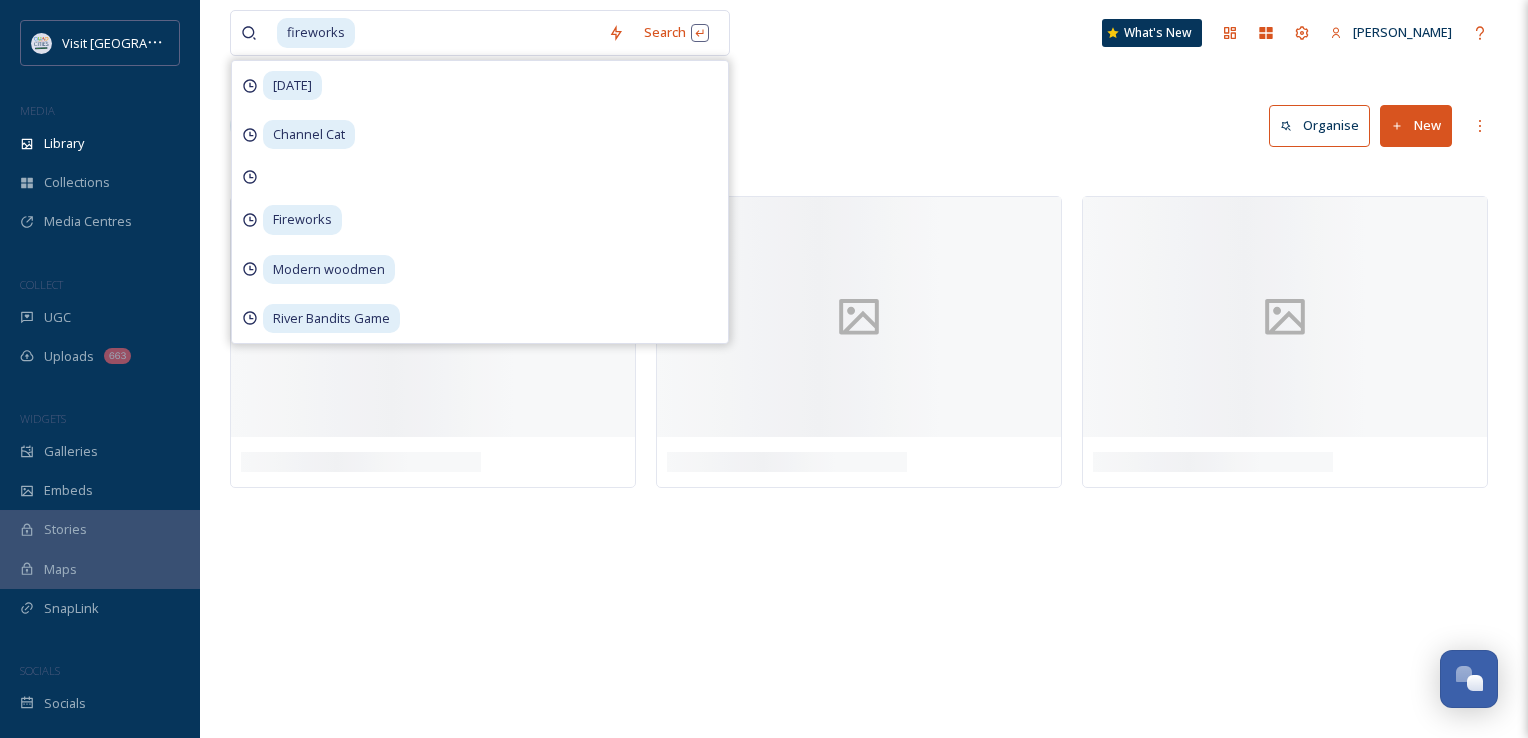 click on "Library Search Organise New" at bounding box center [864, 126] 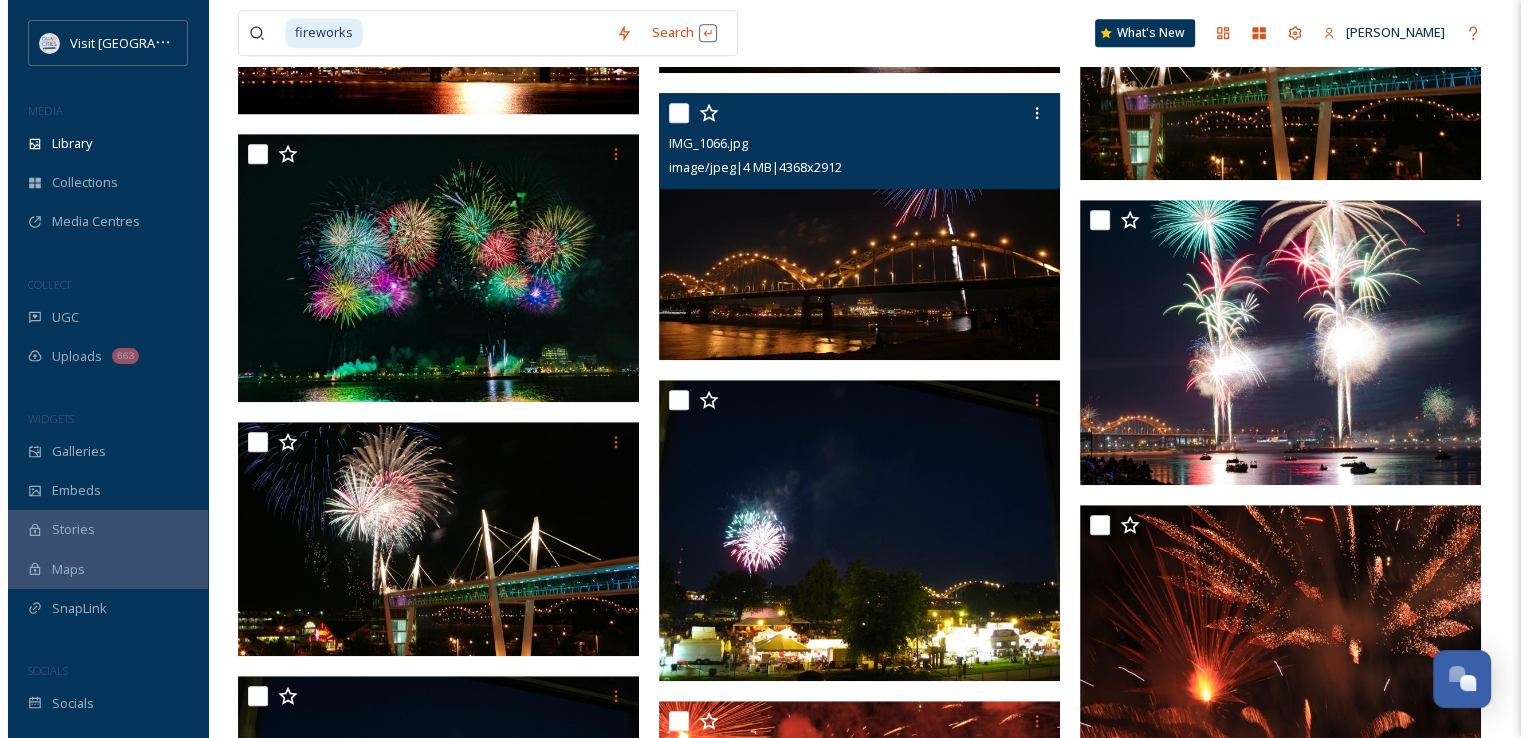 scroll, scrollTop: 1280, scrollLeft: 0, axis: vertical 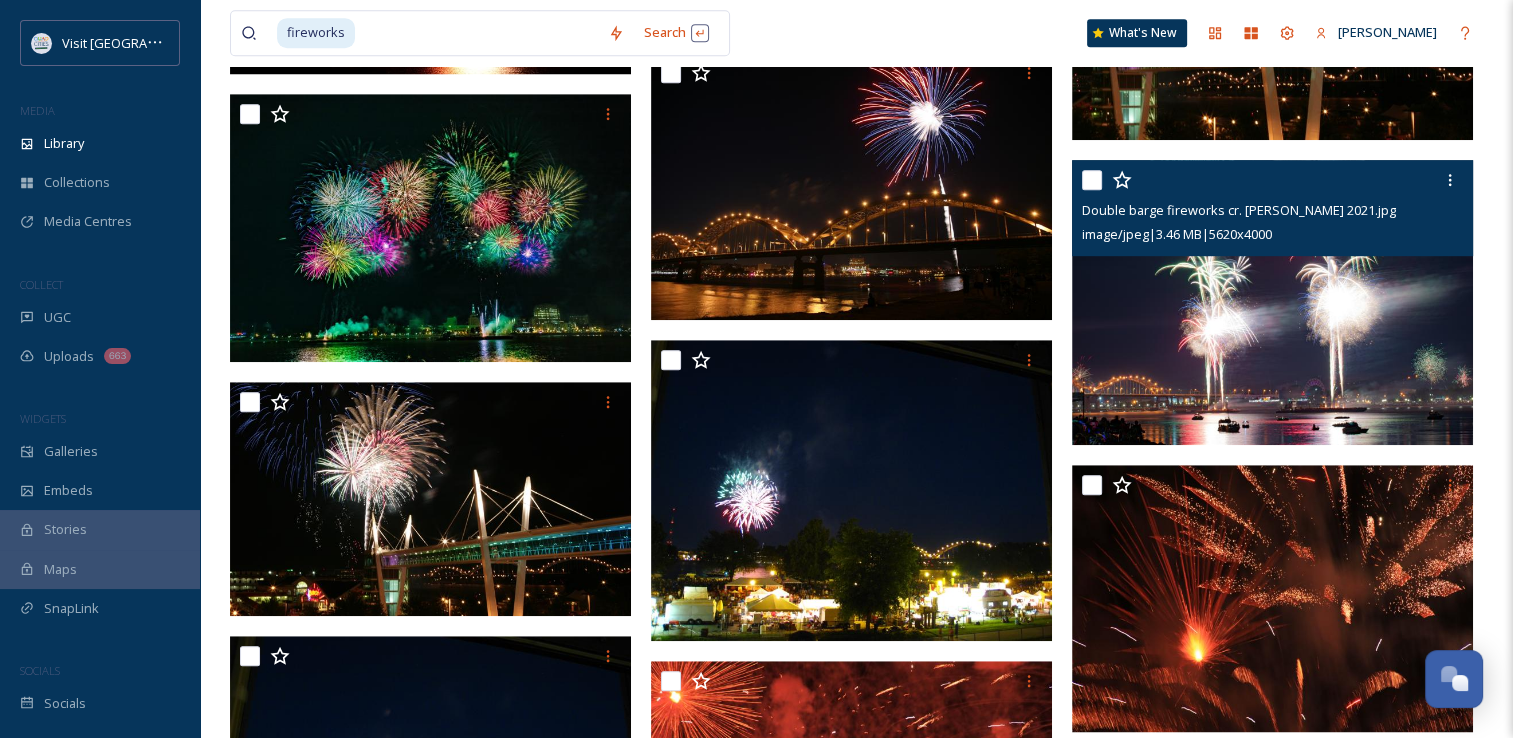 click at bounding box center [1272, 302] 